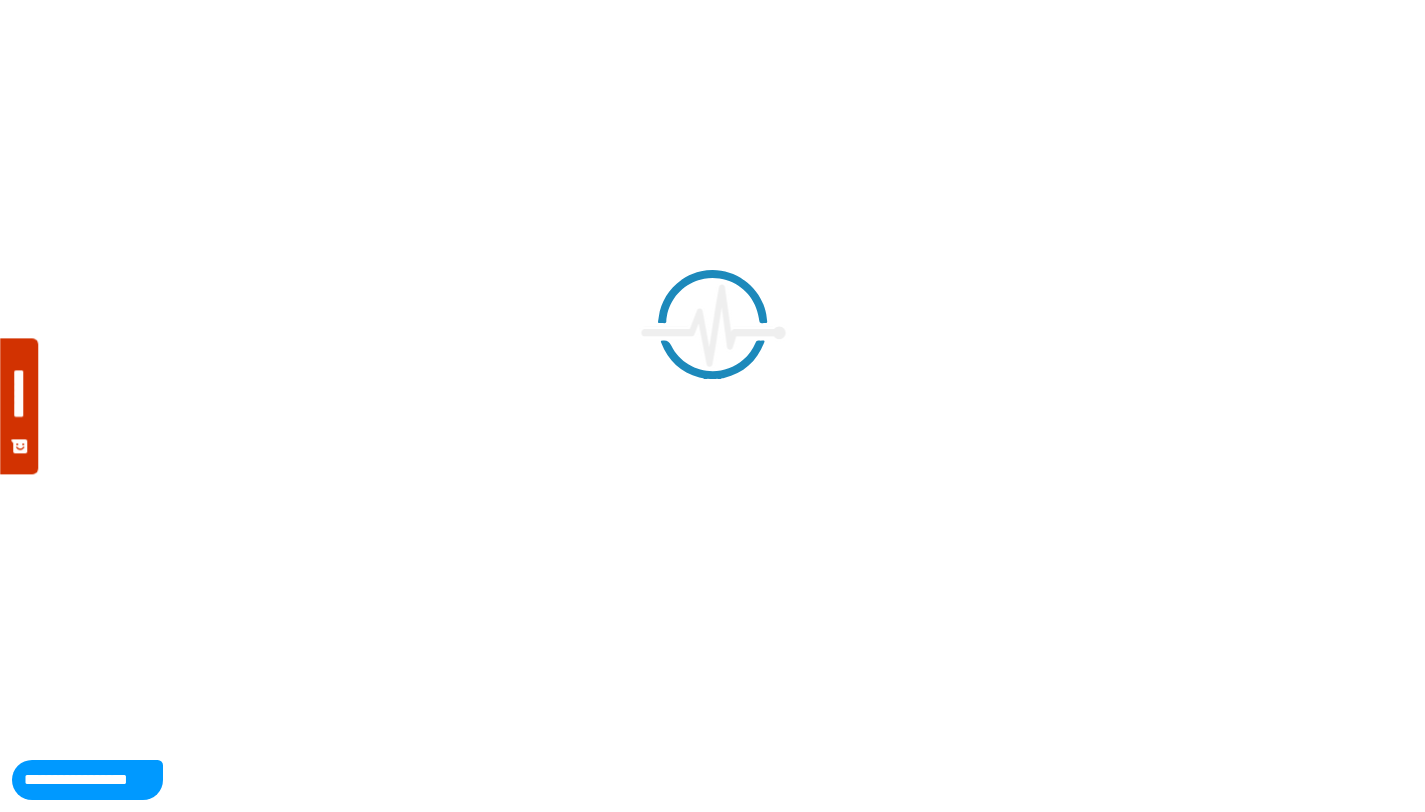 scroll, scrollTop: 0, scrollLeft: 0, axis: both 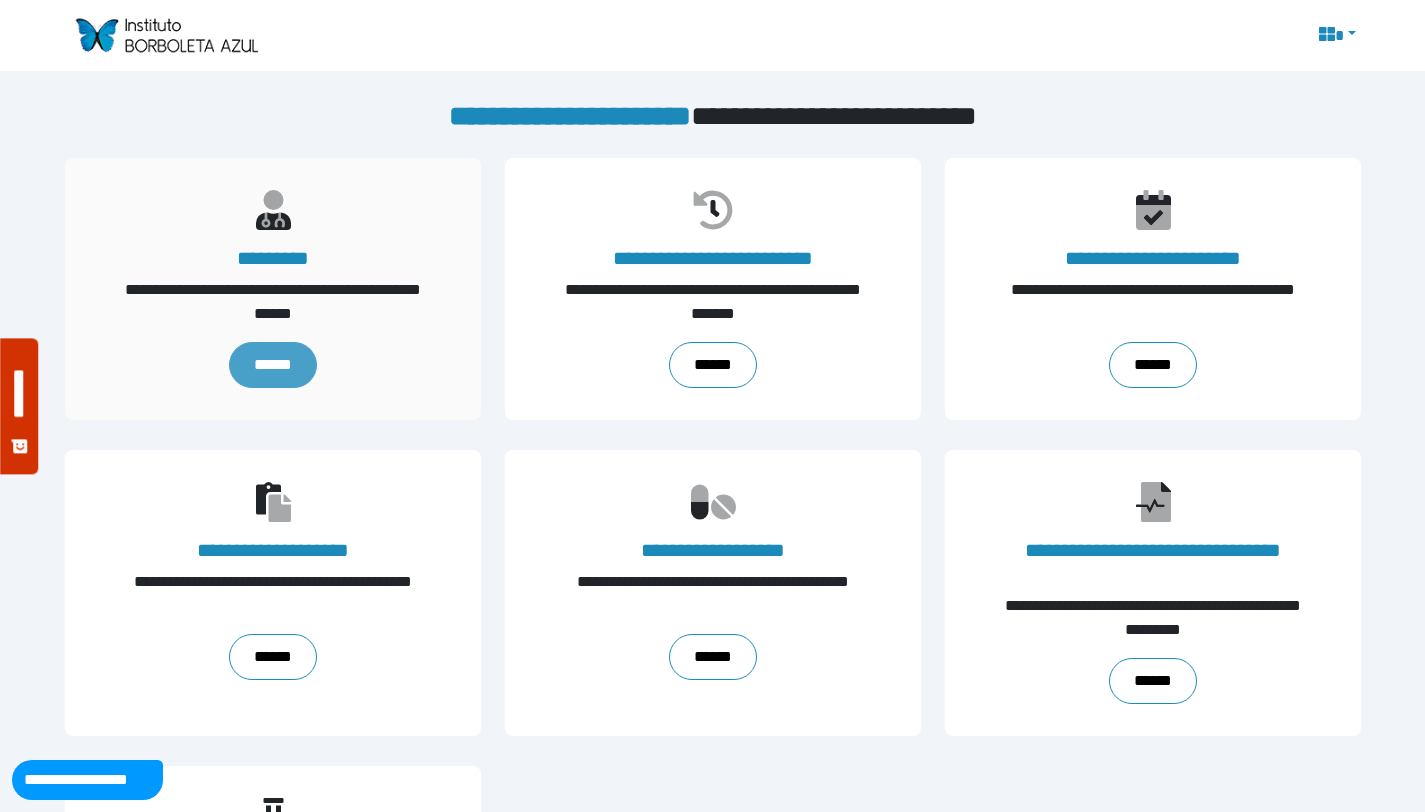 click on "******" at bounding box center [273, 365] 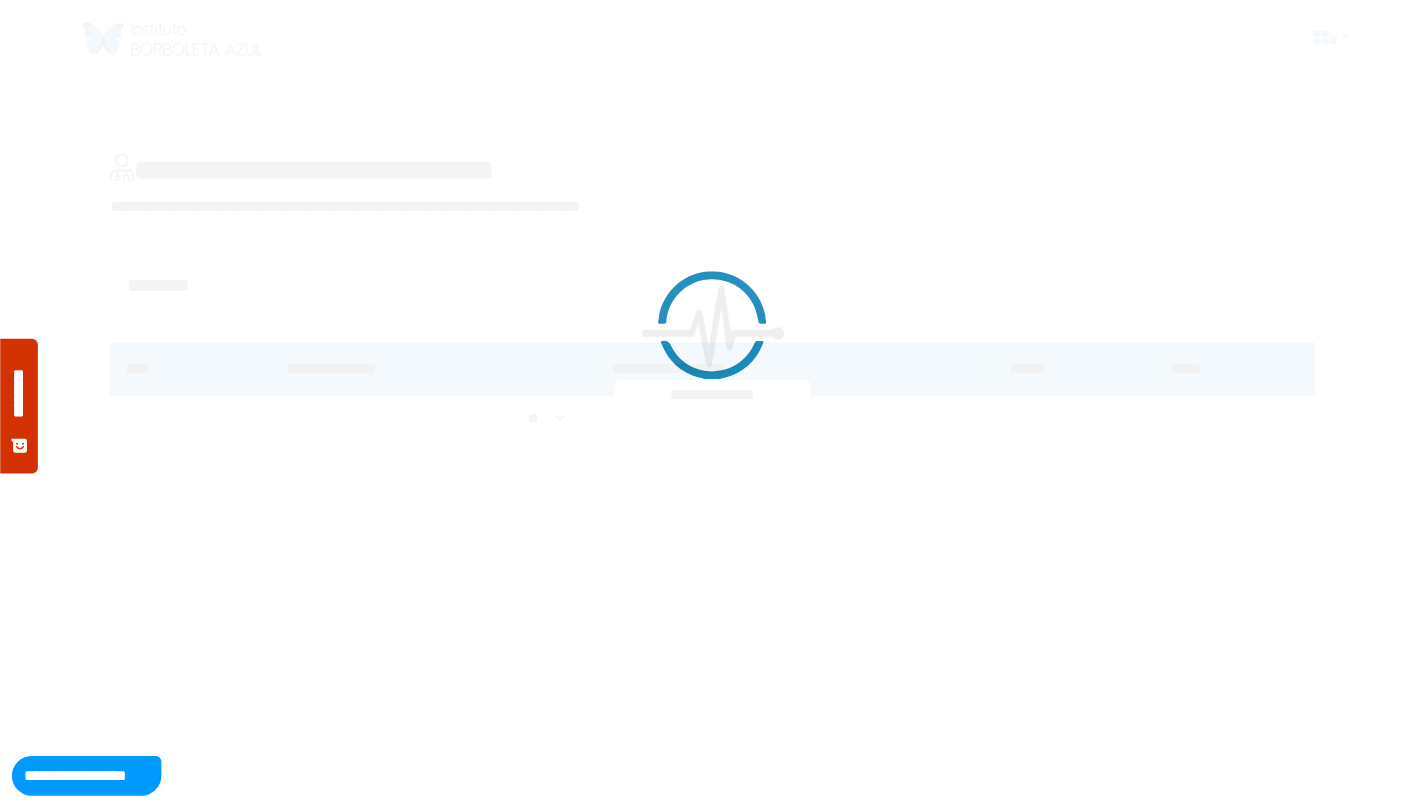 scroll, scrollTop: 0, scrollLeft: 0, axis: both 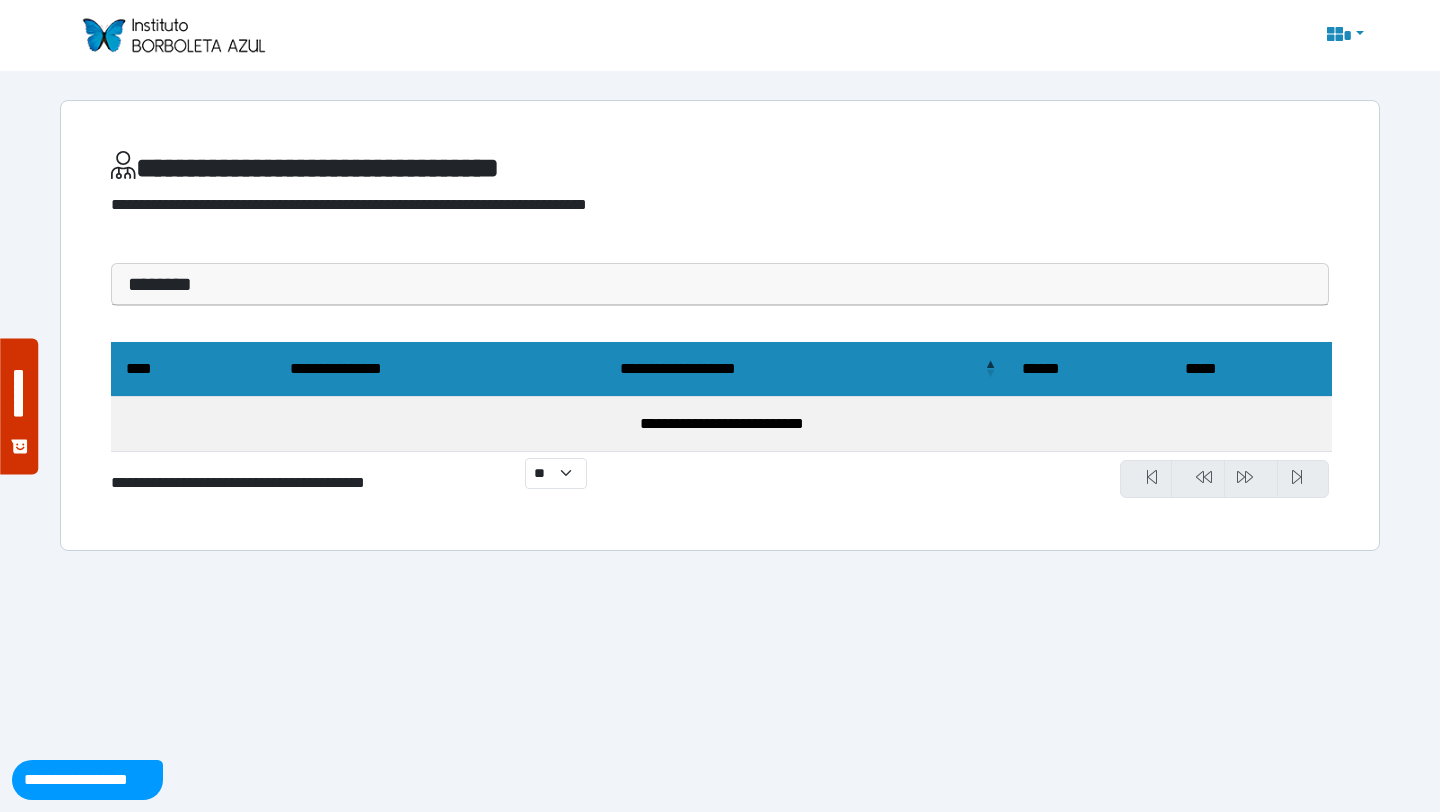 click on "[CREDIT CARD]" at bounding box center (806, 369) 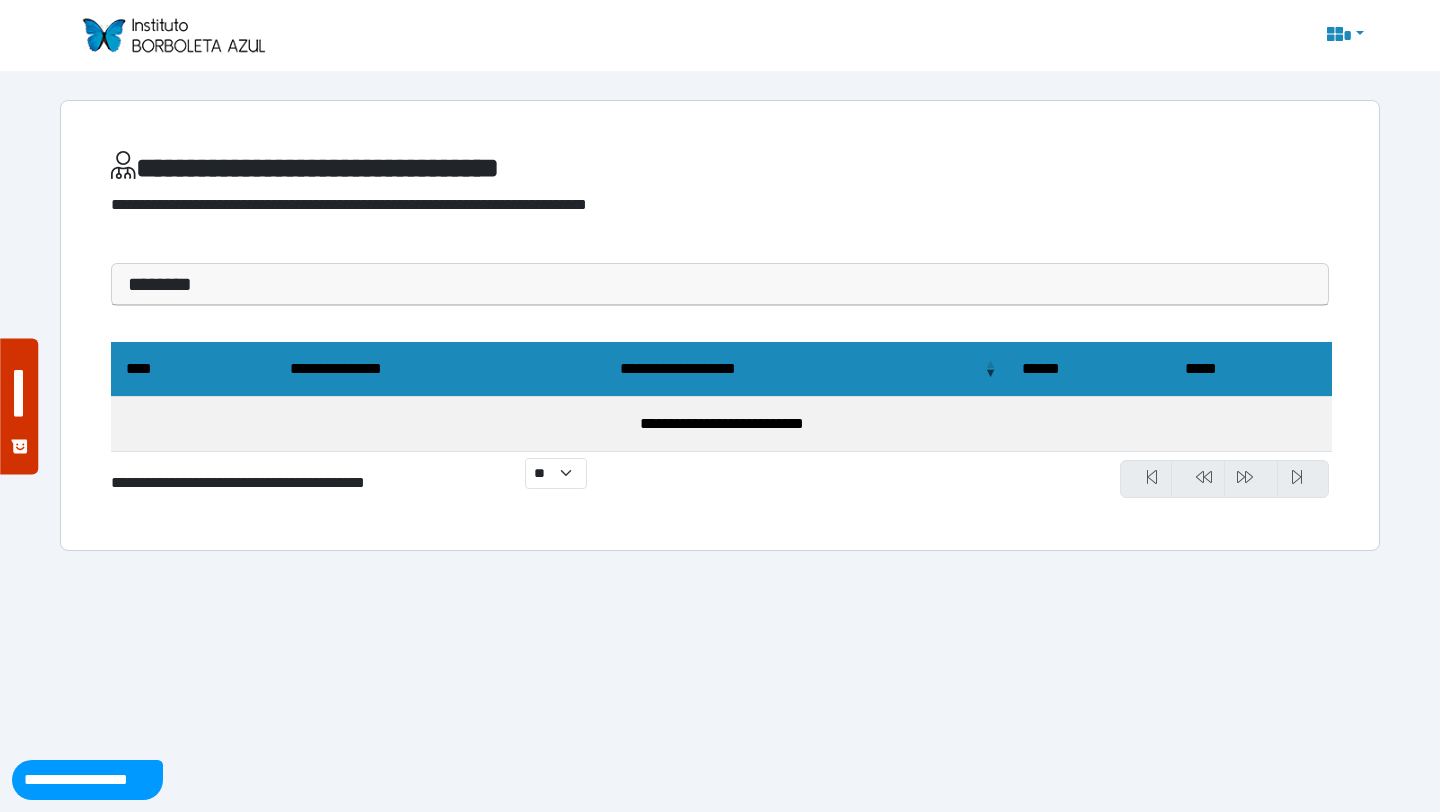 click on "[CREDIT CARD]" at bounding box center (806, 369) 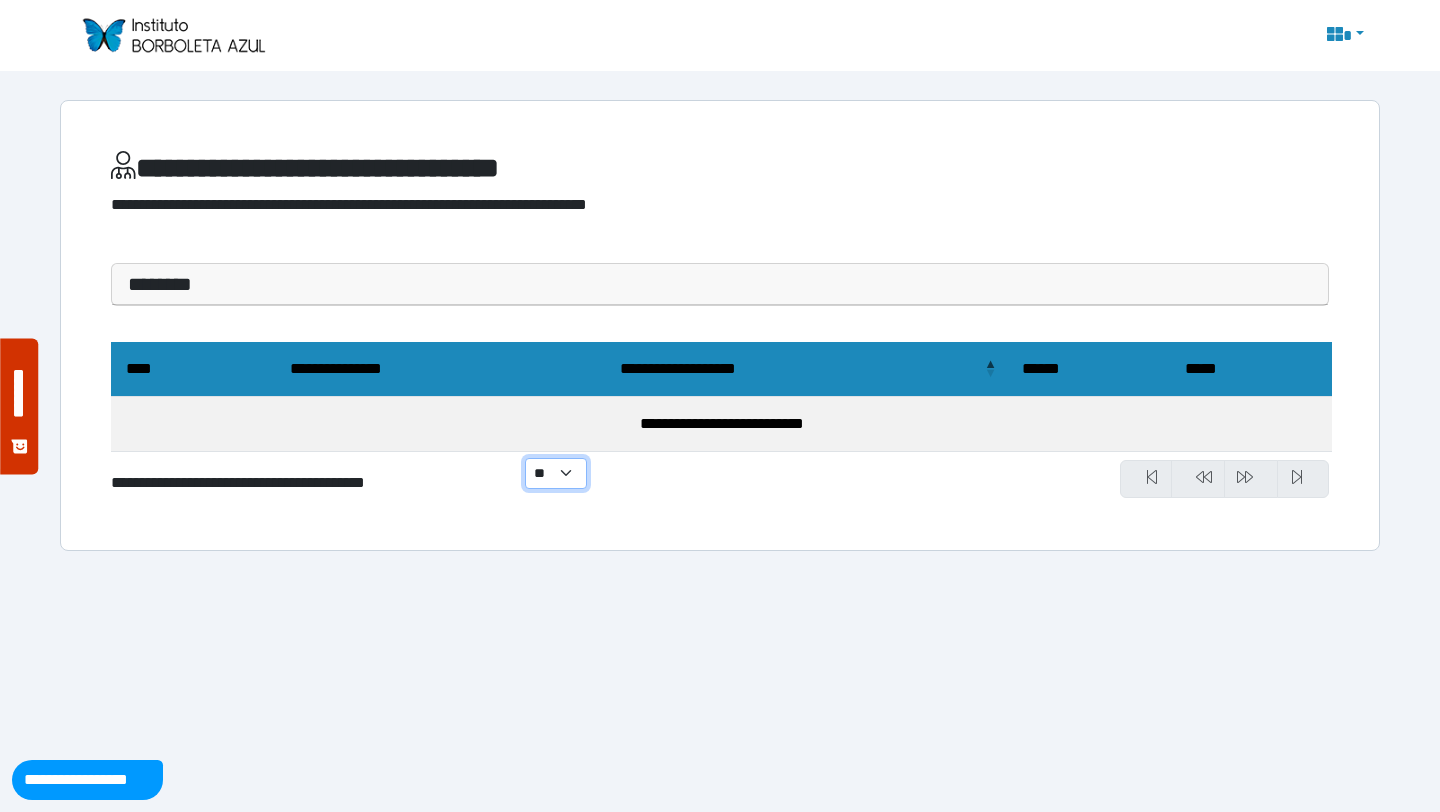 click on "** ** ** ***" at bounding box center (556, 473) 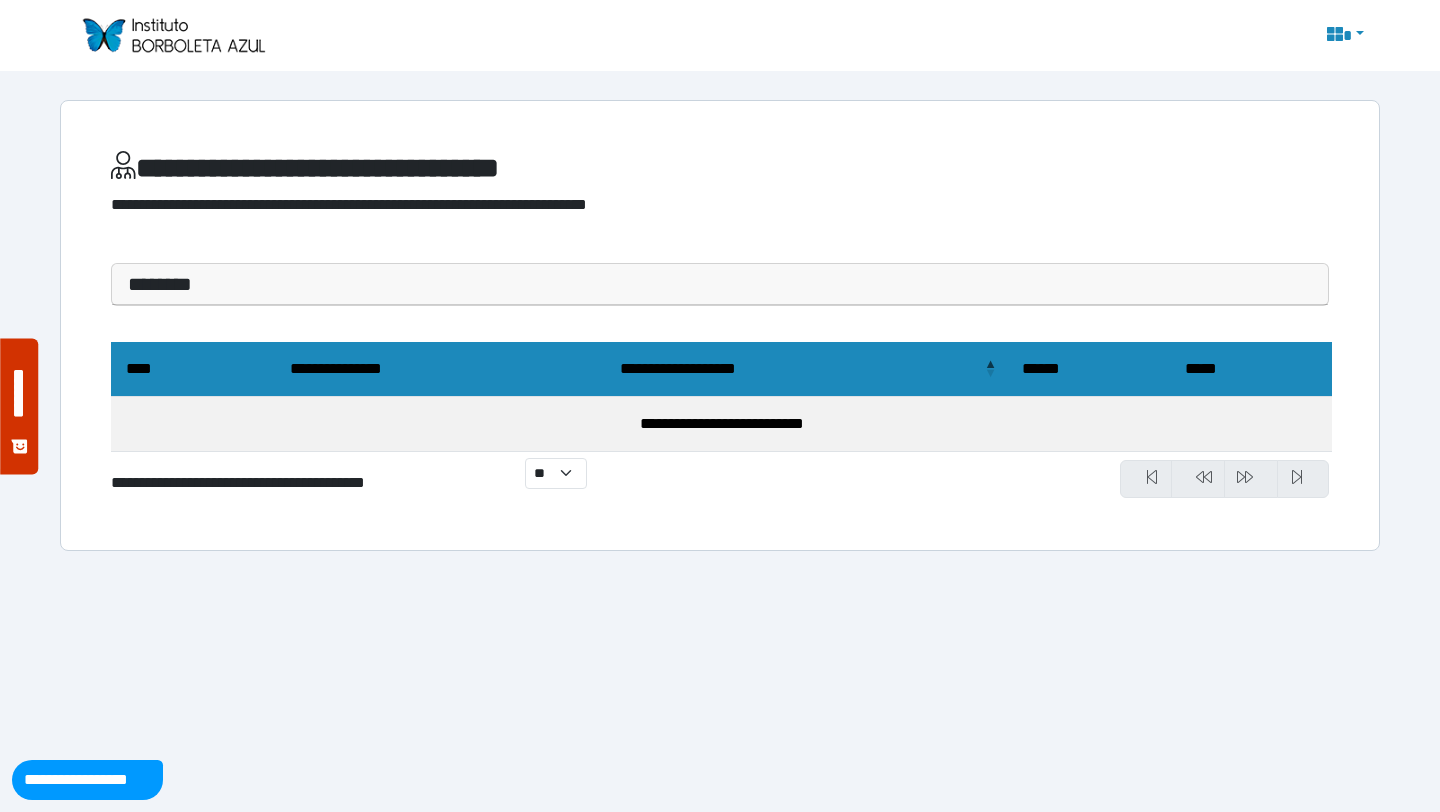 click on "[FIRST] [LAST]" at bounding box center (720, 284) 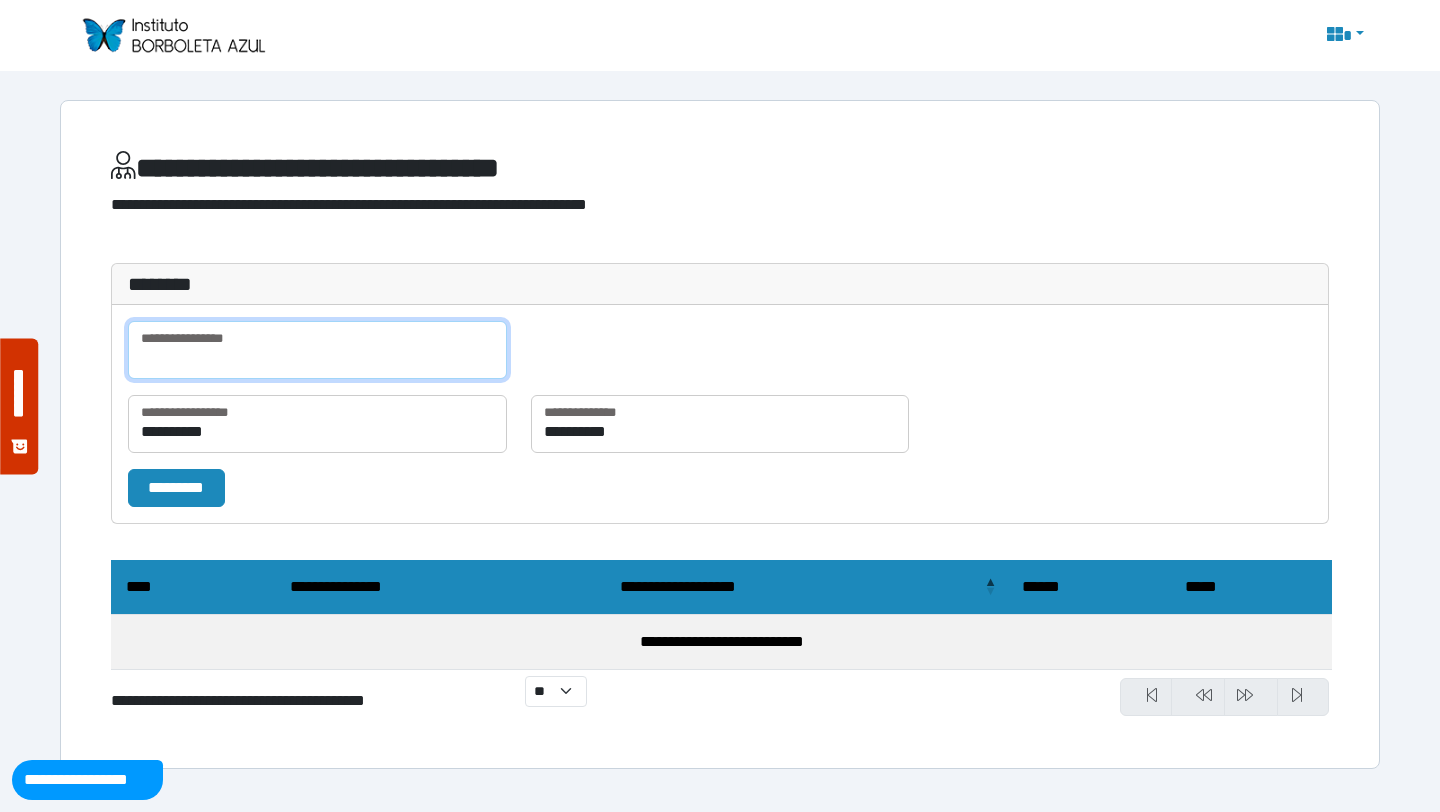 click at bounding box center (317, 350) 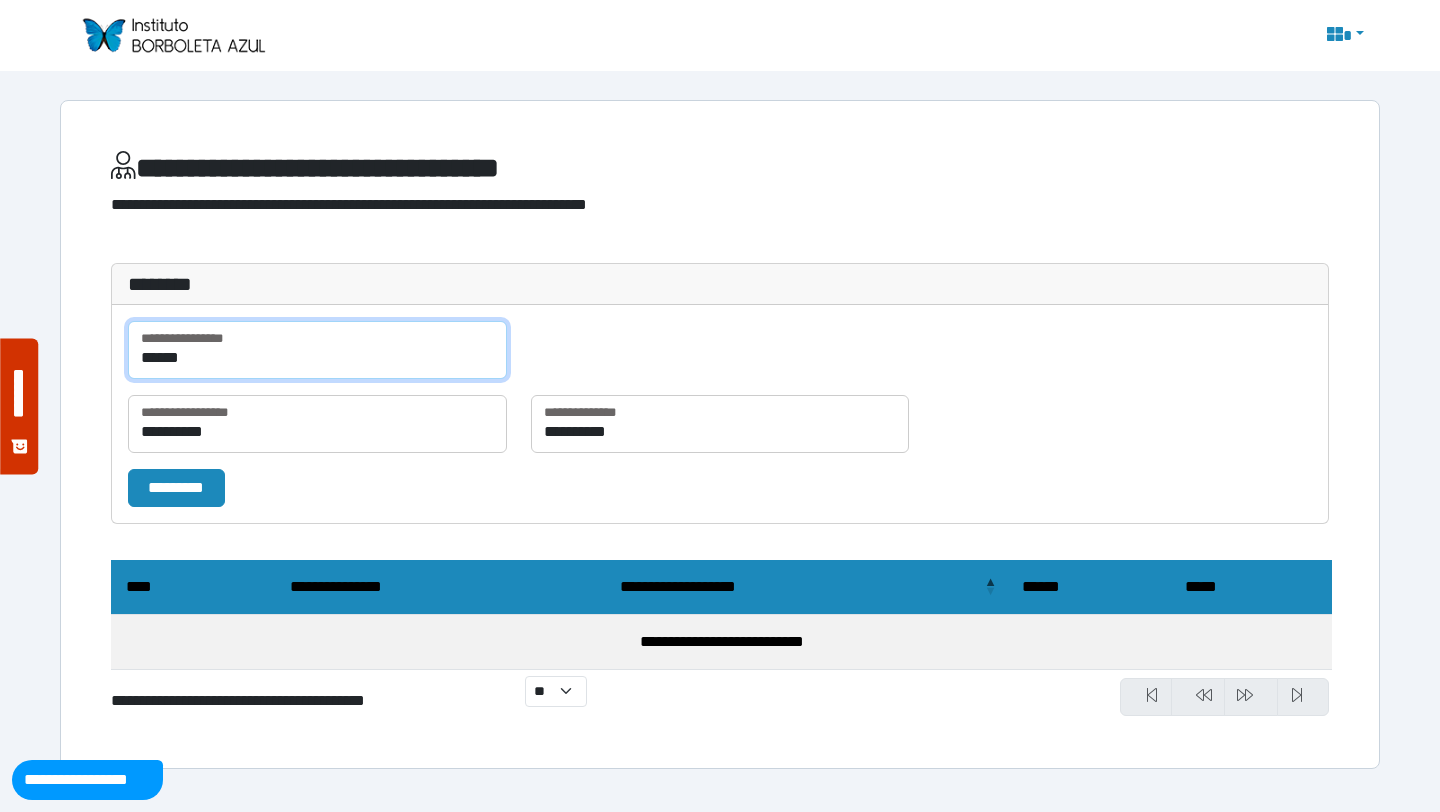 type on "******" 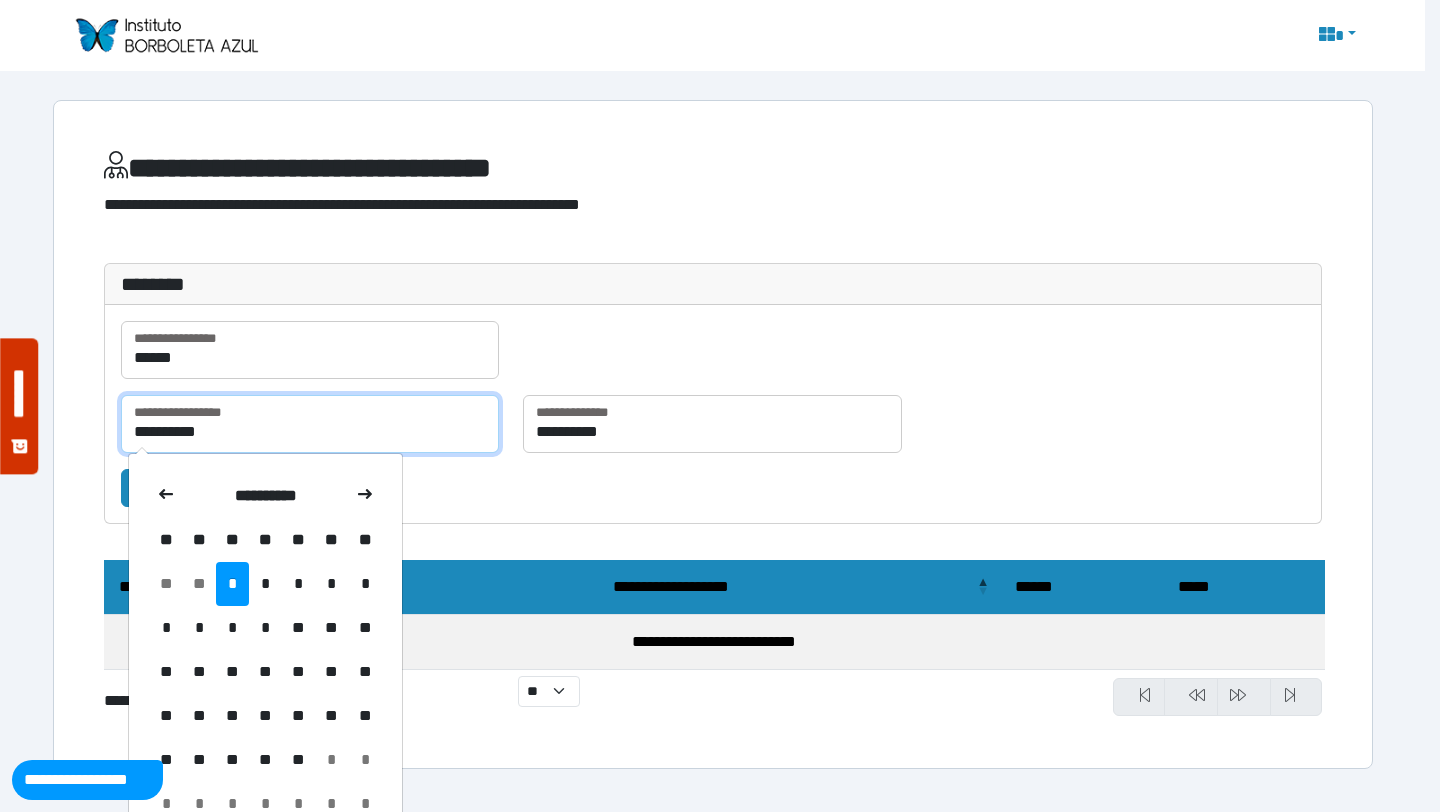 click on "[NUMBER] [STREET], [CITY], [STATE]" at bounding box center [310, 424] 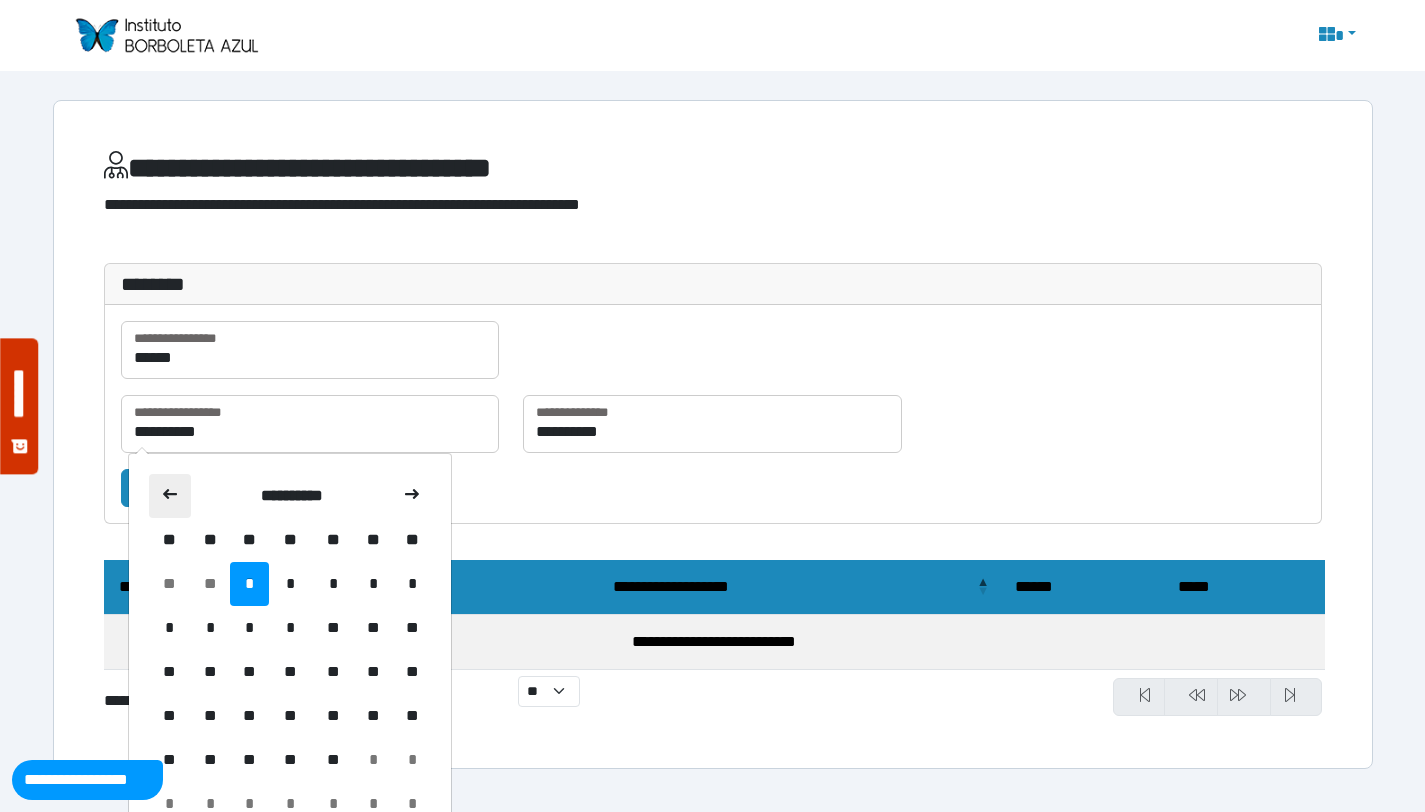 click at bounding box center [170, 494] 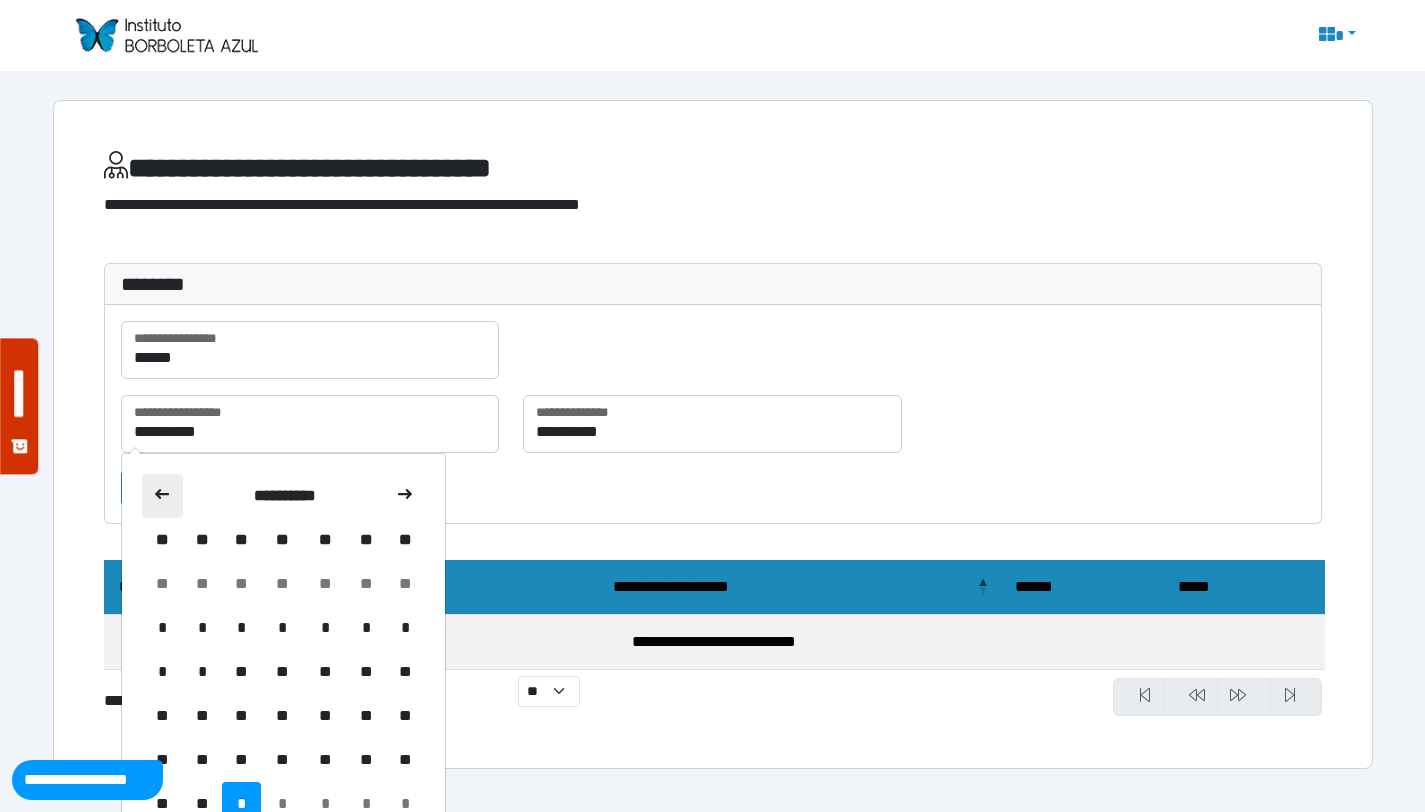 click at bounding box center [163, 496] 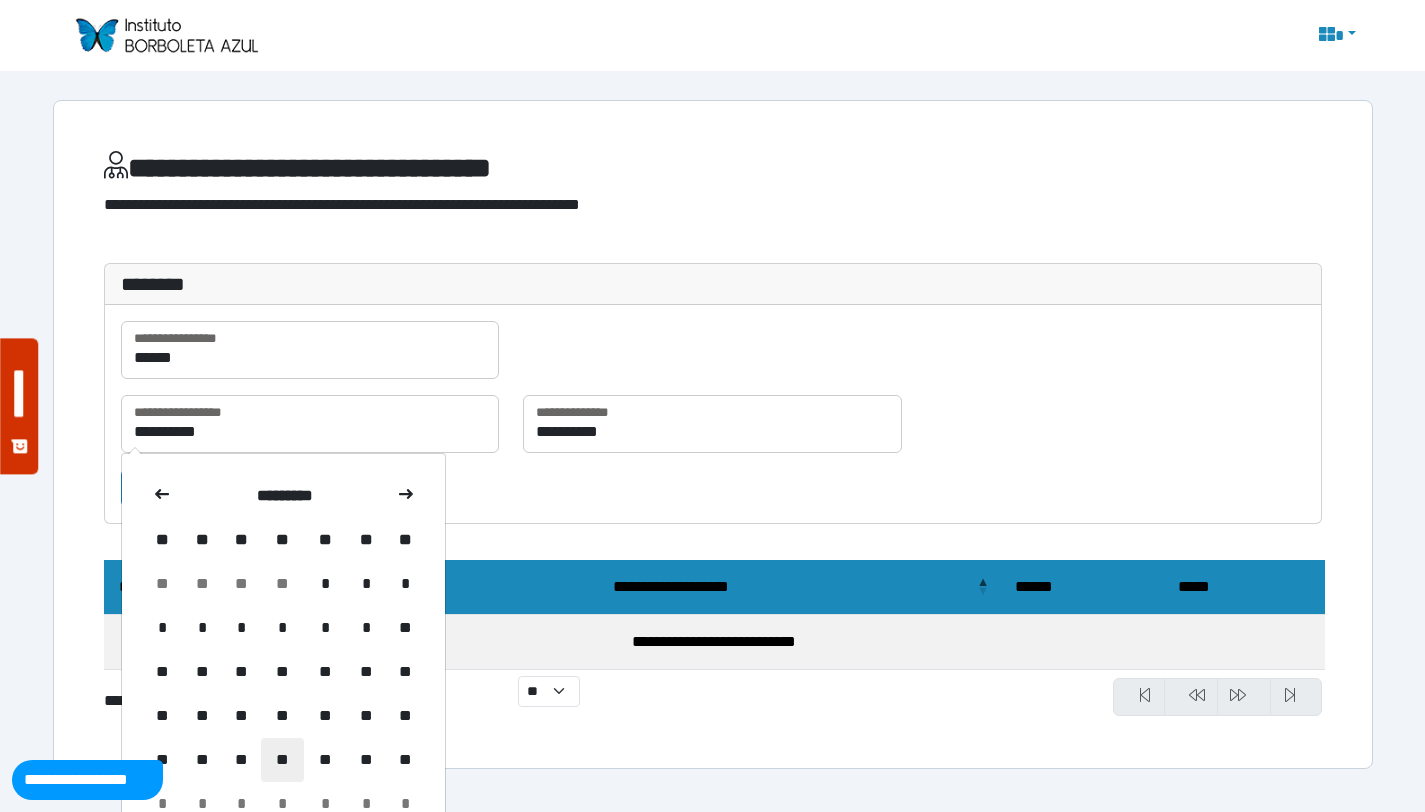 click on "[EMAIL]" at bounding box center (282, 584) 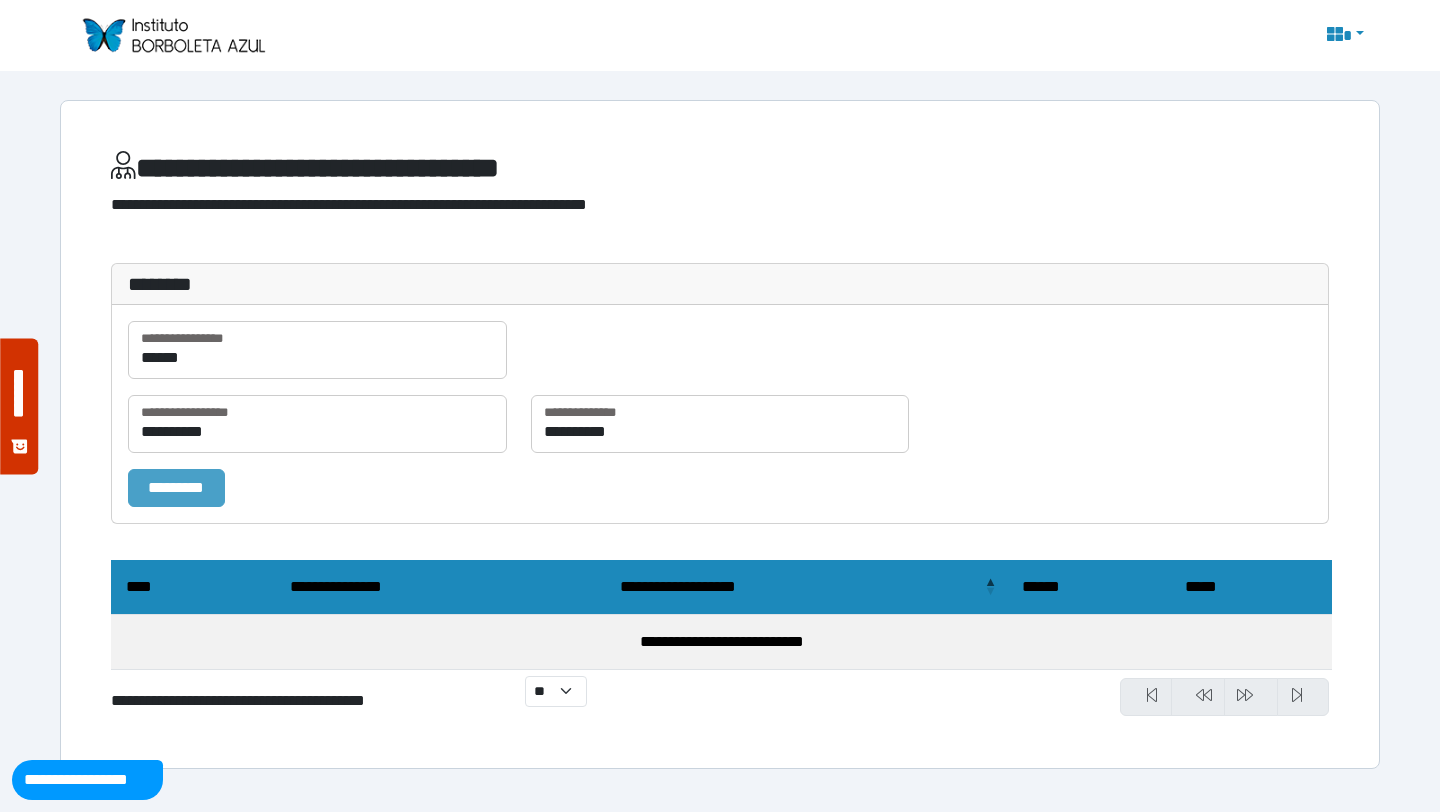 click on "[PHONE]" at bounding box center [176, 488] 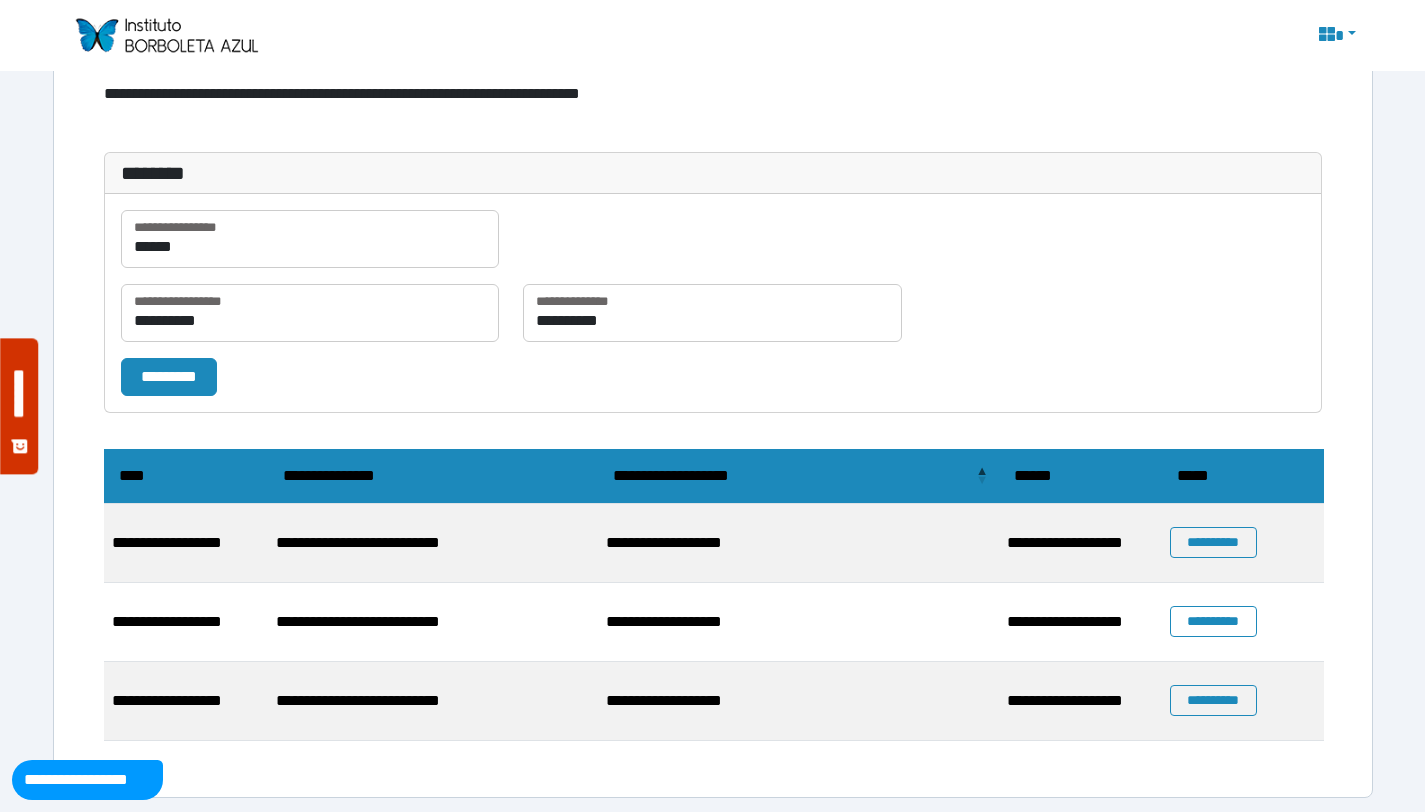 scroll, scrollTop: 108, scrollLeft: 0, axis: vertical 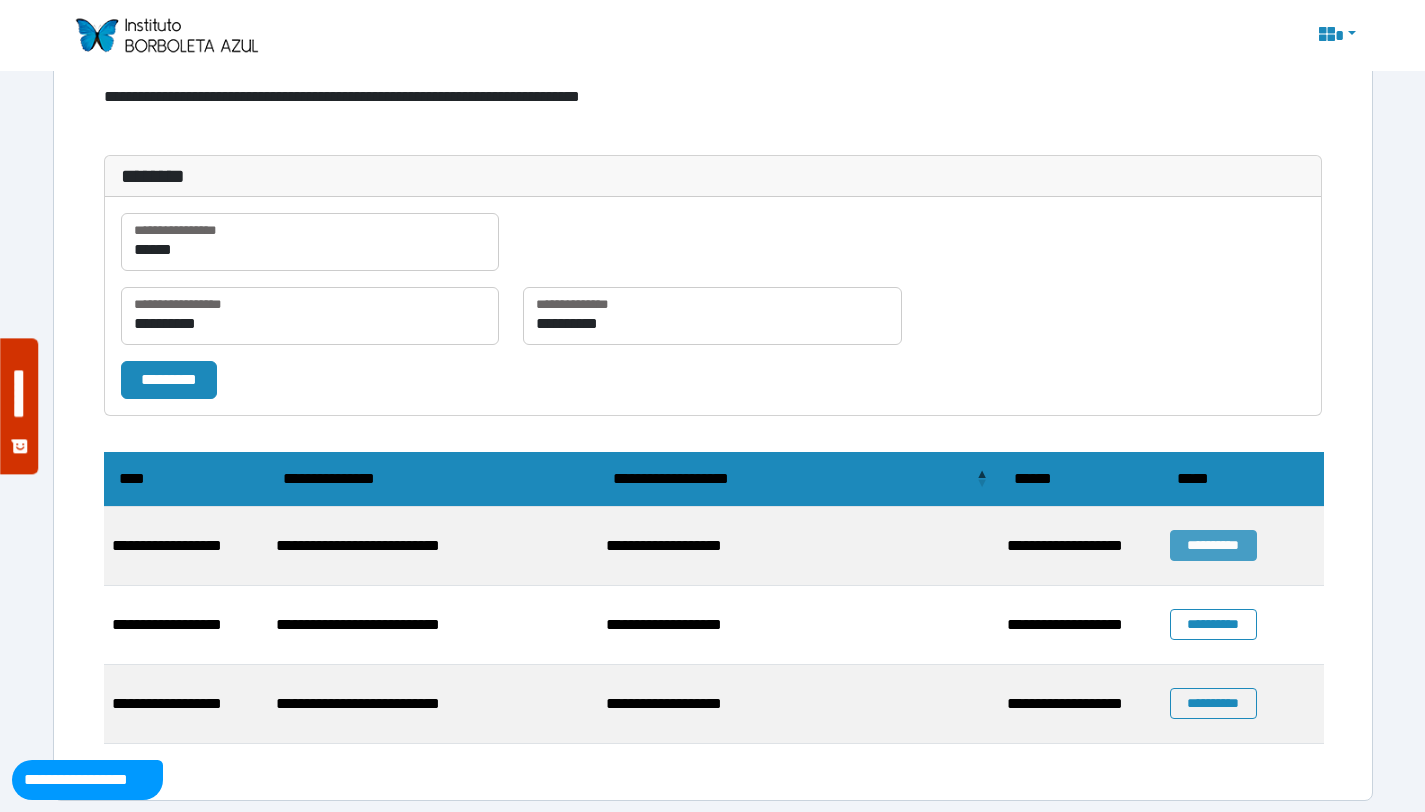 click on "[NUMBER] [STREET], [CITY], [STATE]" at bounding box center [1213, 545] 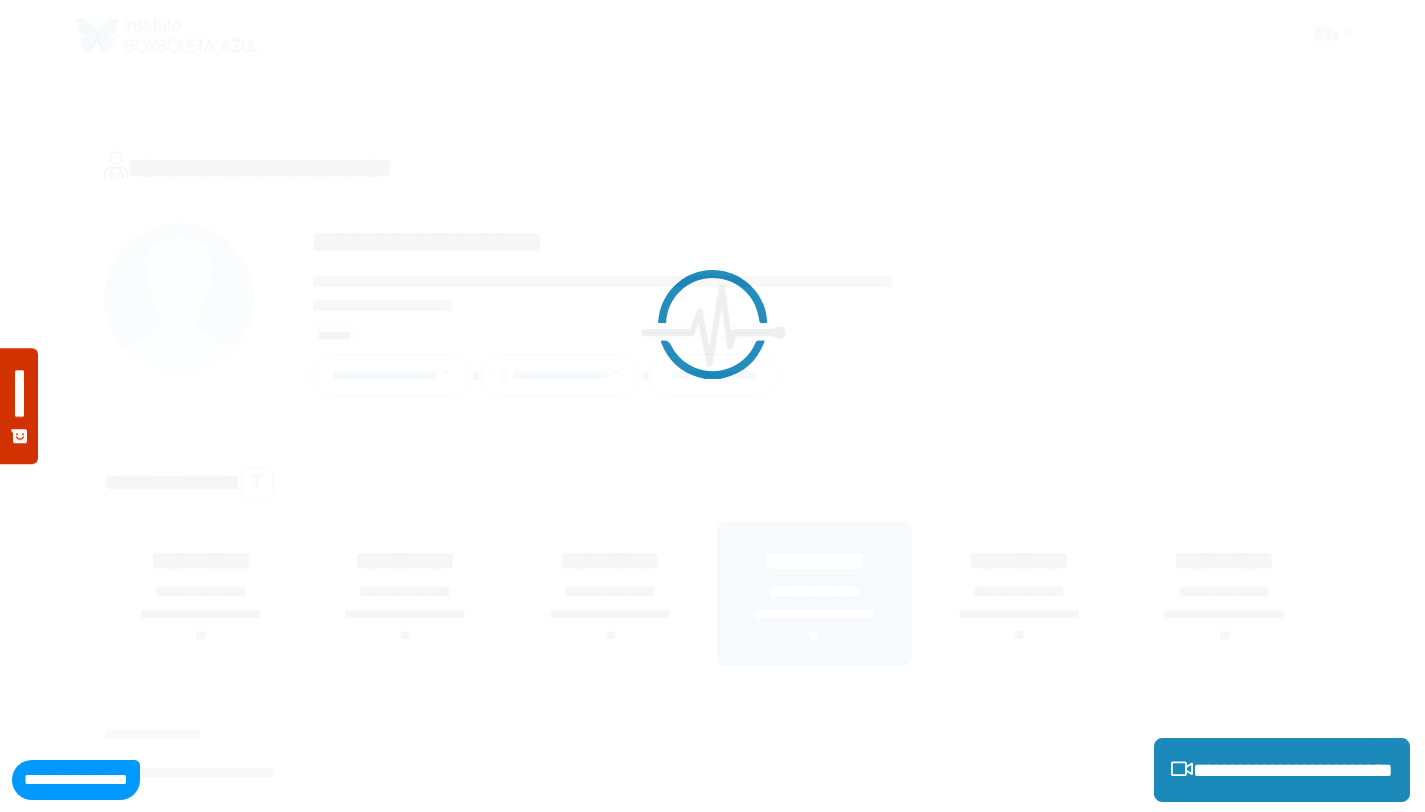 scroll, scrollTop: 0, scrollLeft: 0, axis: both 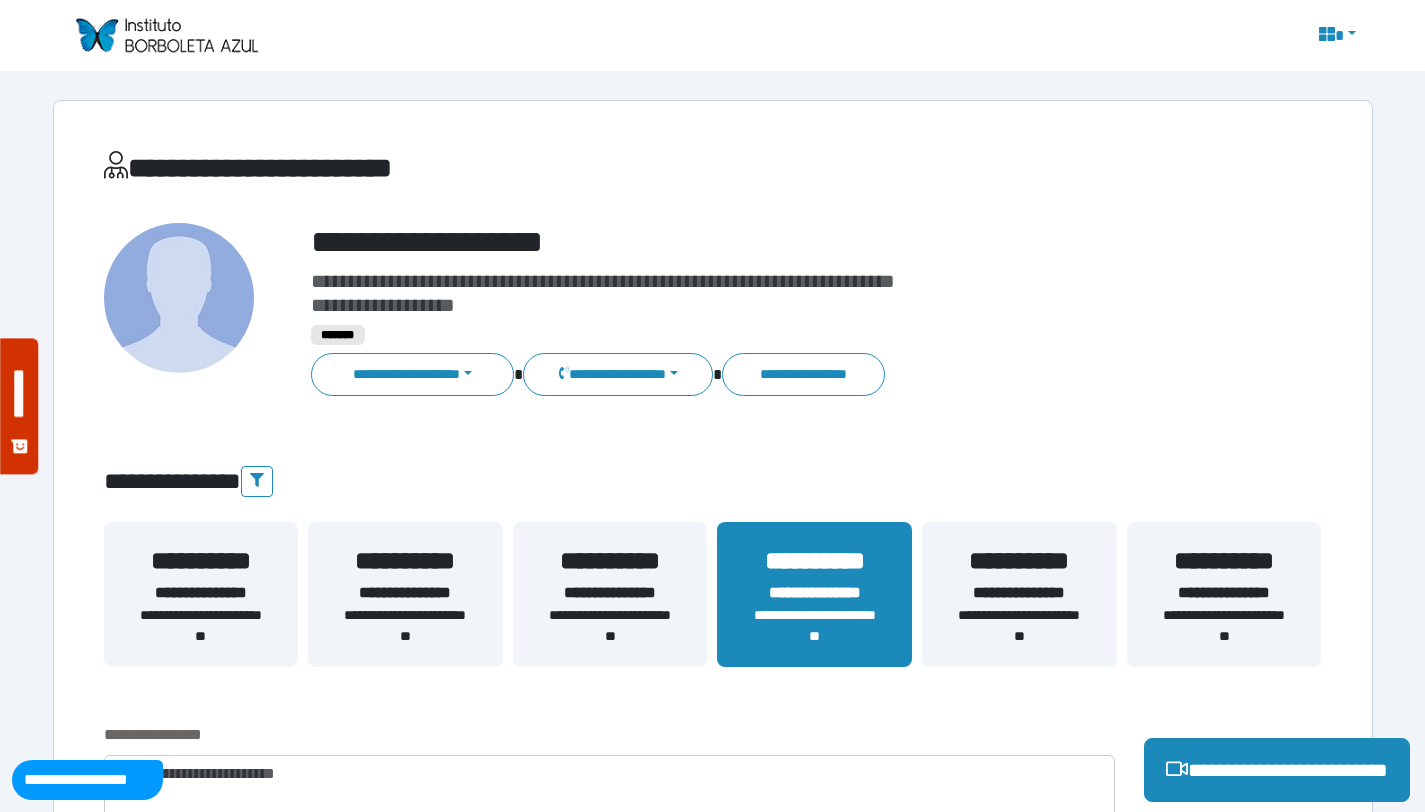 click on "**********" at bounding box center (1224, 593) 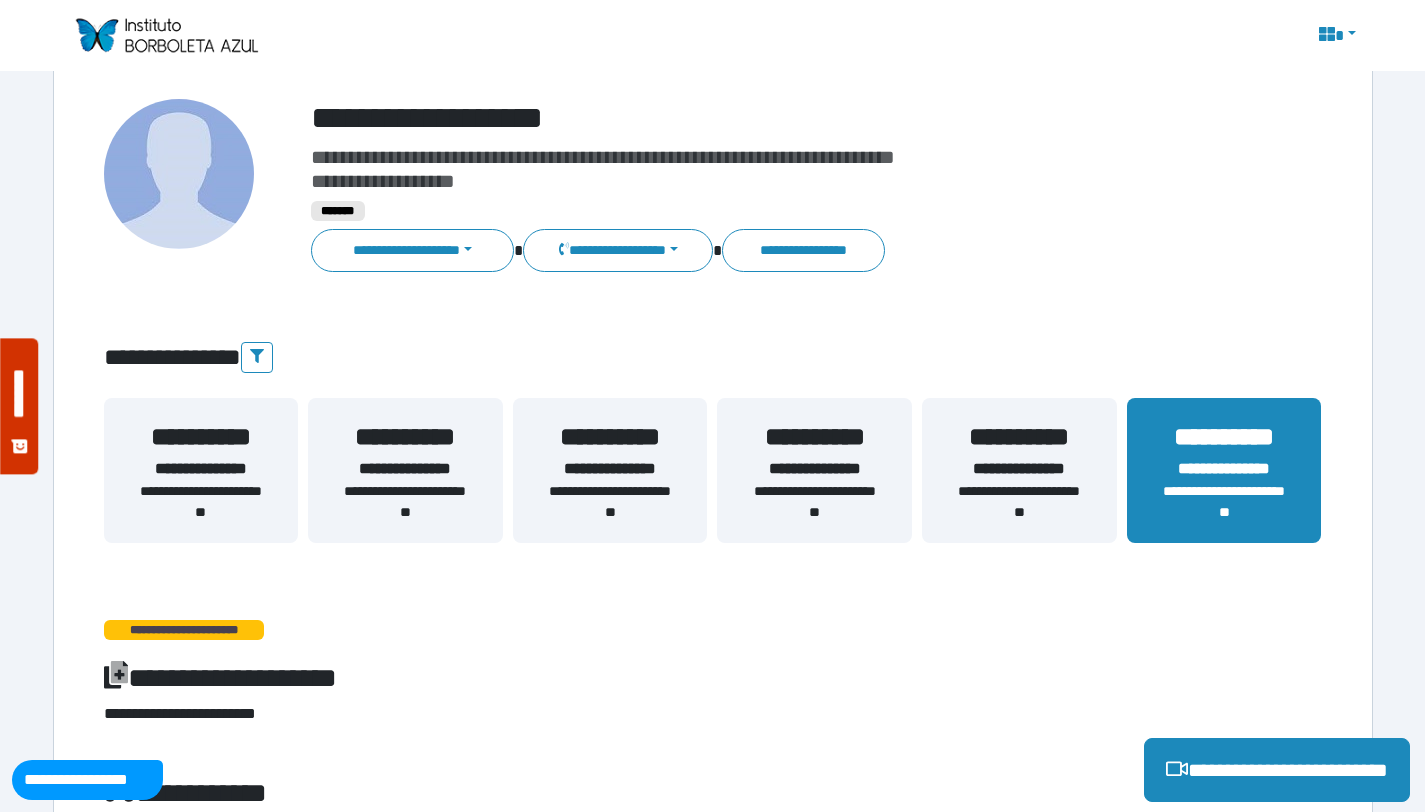 scroll, scrollTop: 120, scrollLeft: 0, axis: vertical 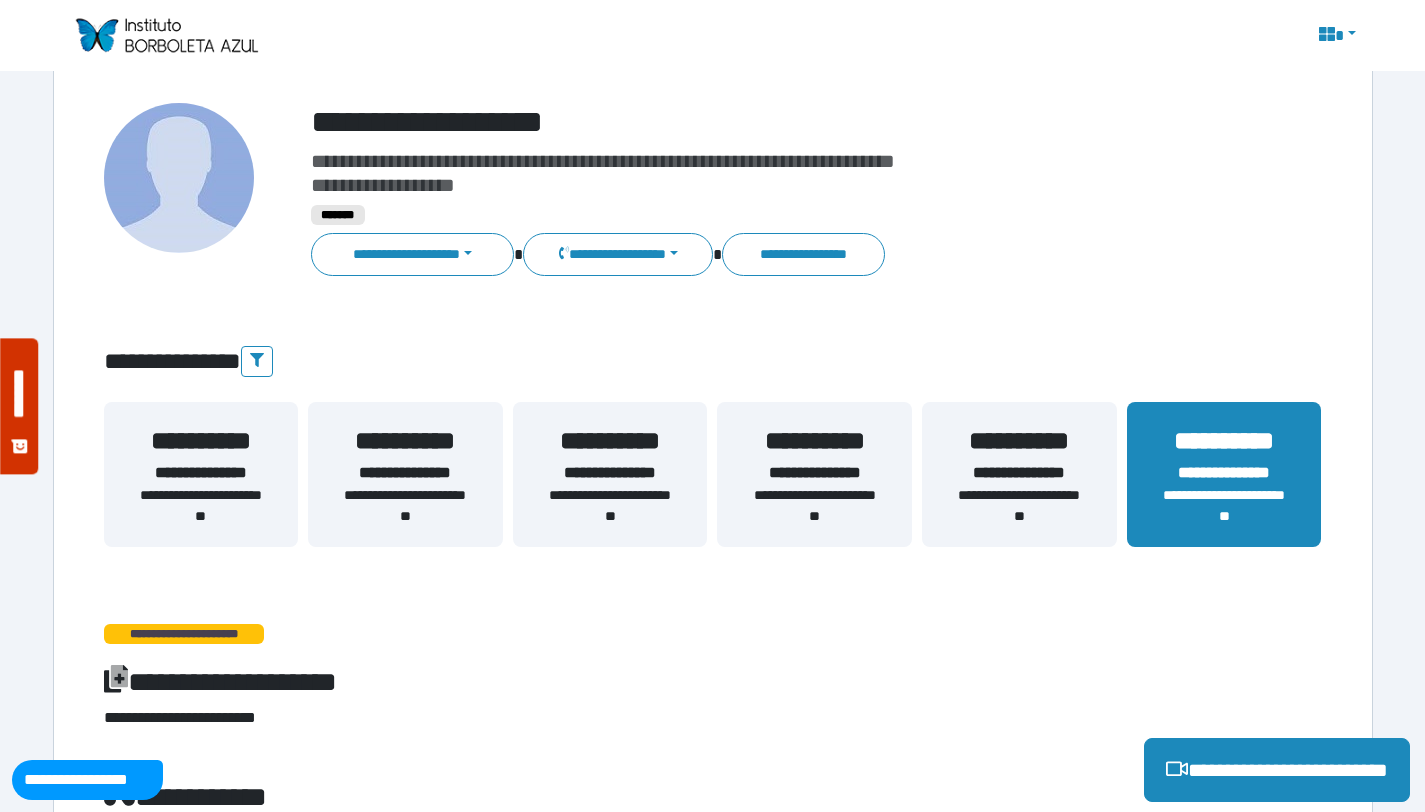 click on "**********" at bounding box center [1224, 474] 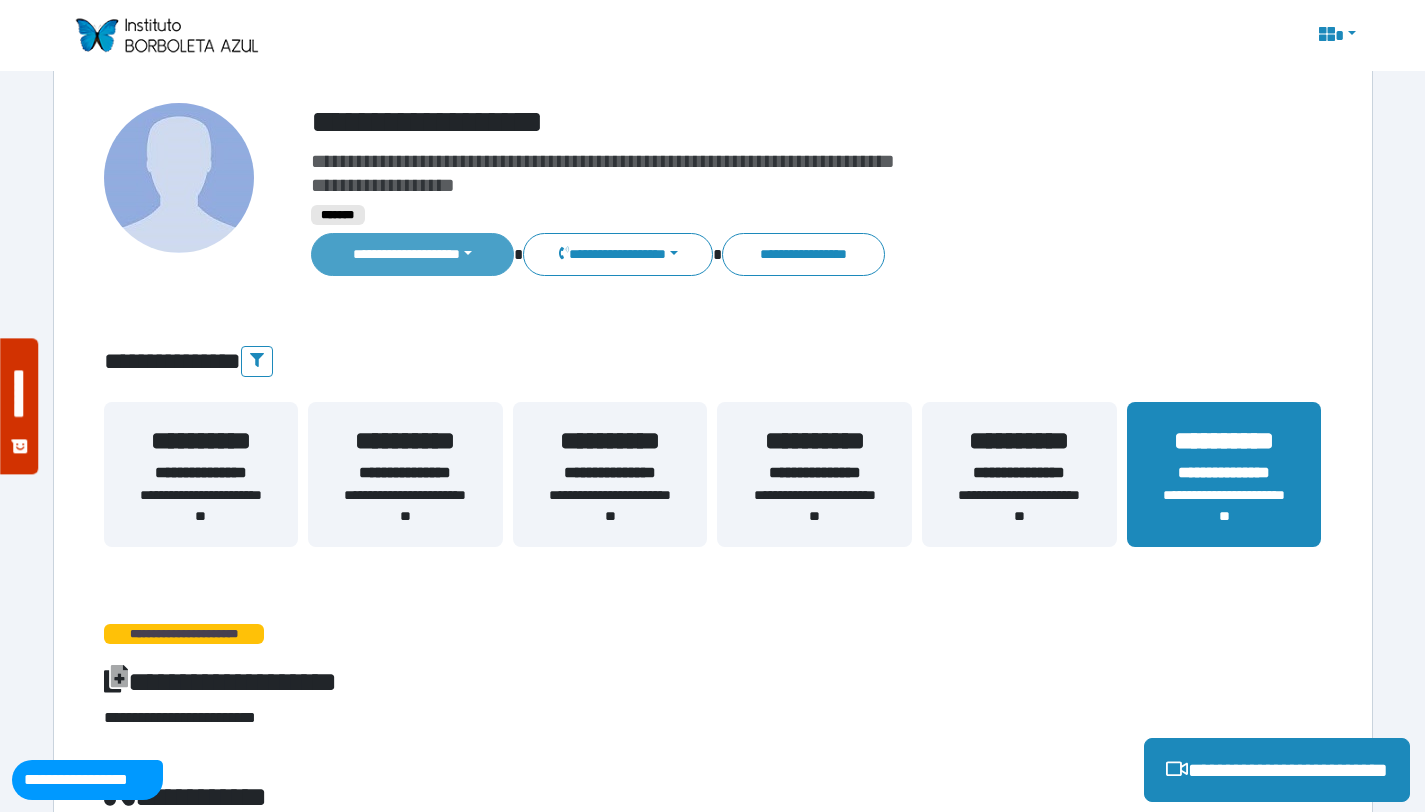 click on "**********" at bounding box center (413, 254) 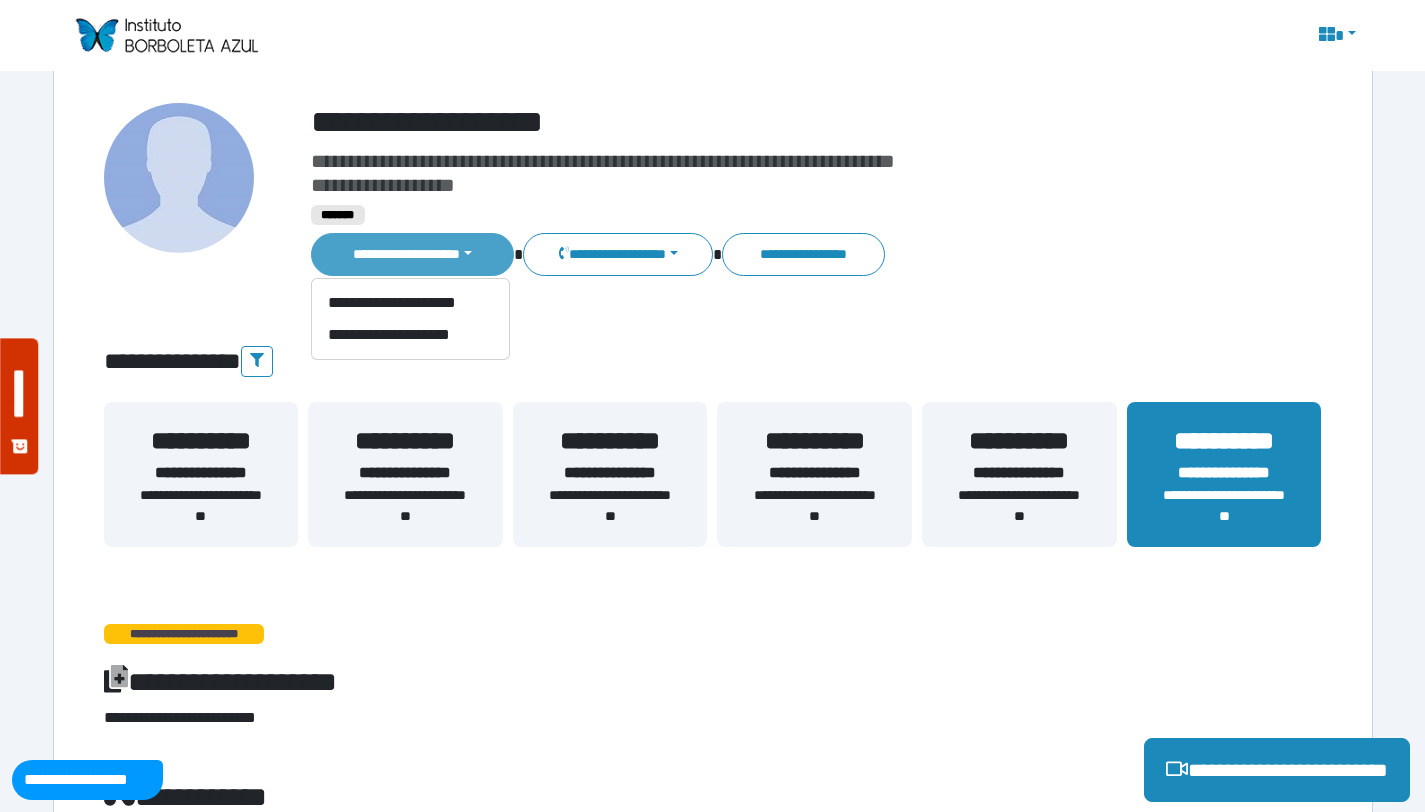 click on "**********" at bounding box center [413, 254] 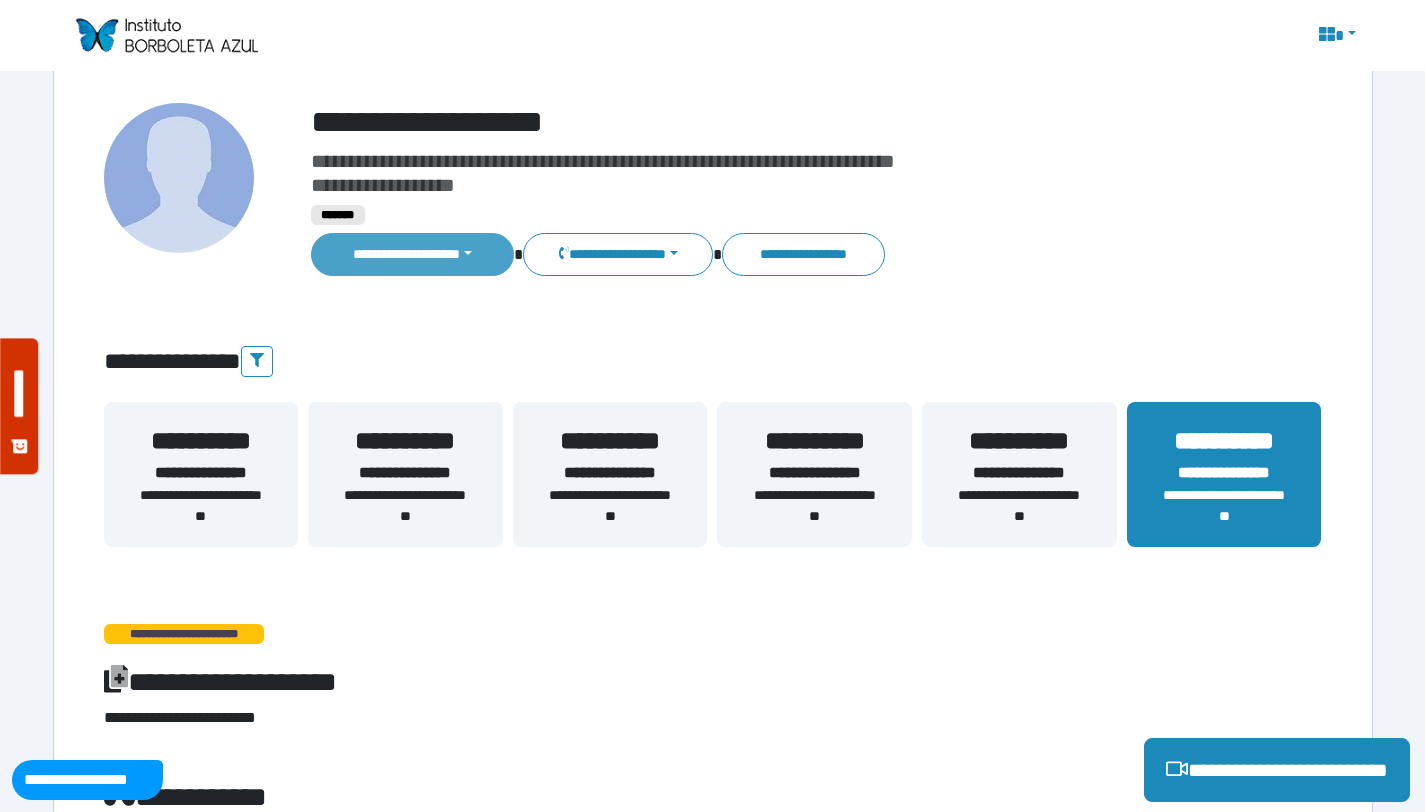 click on "**********" at bounding box center (413, 254) 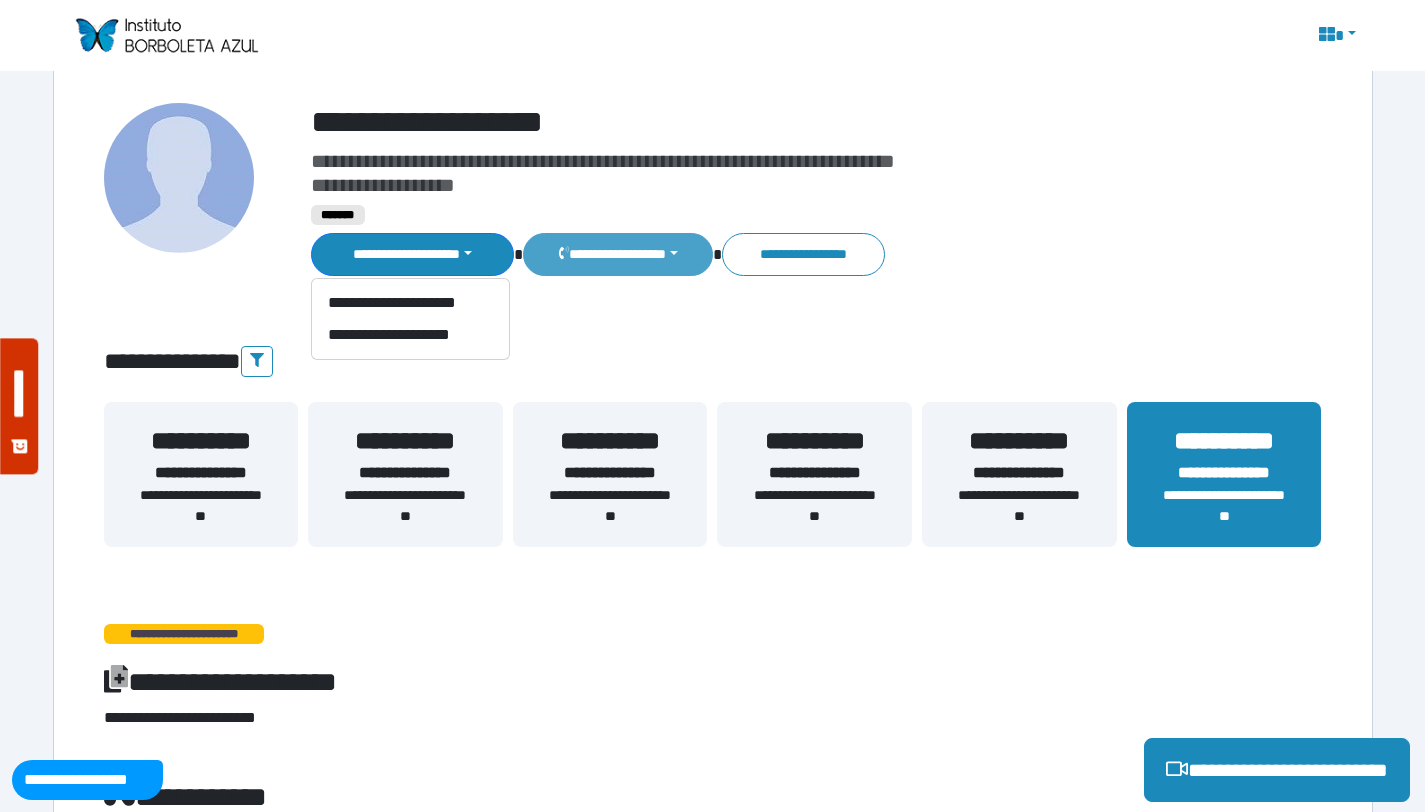 click on "**********" at bounding box center (413, 254) 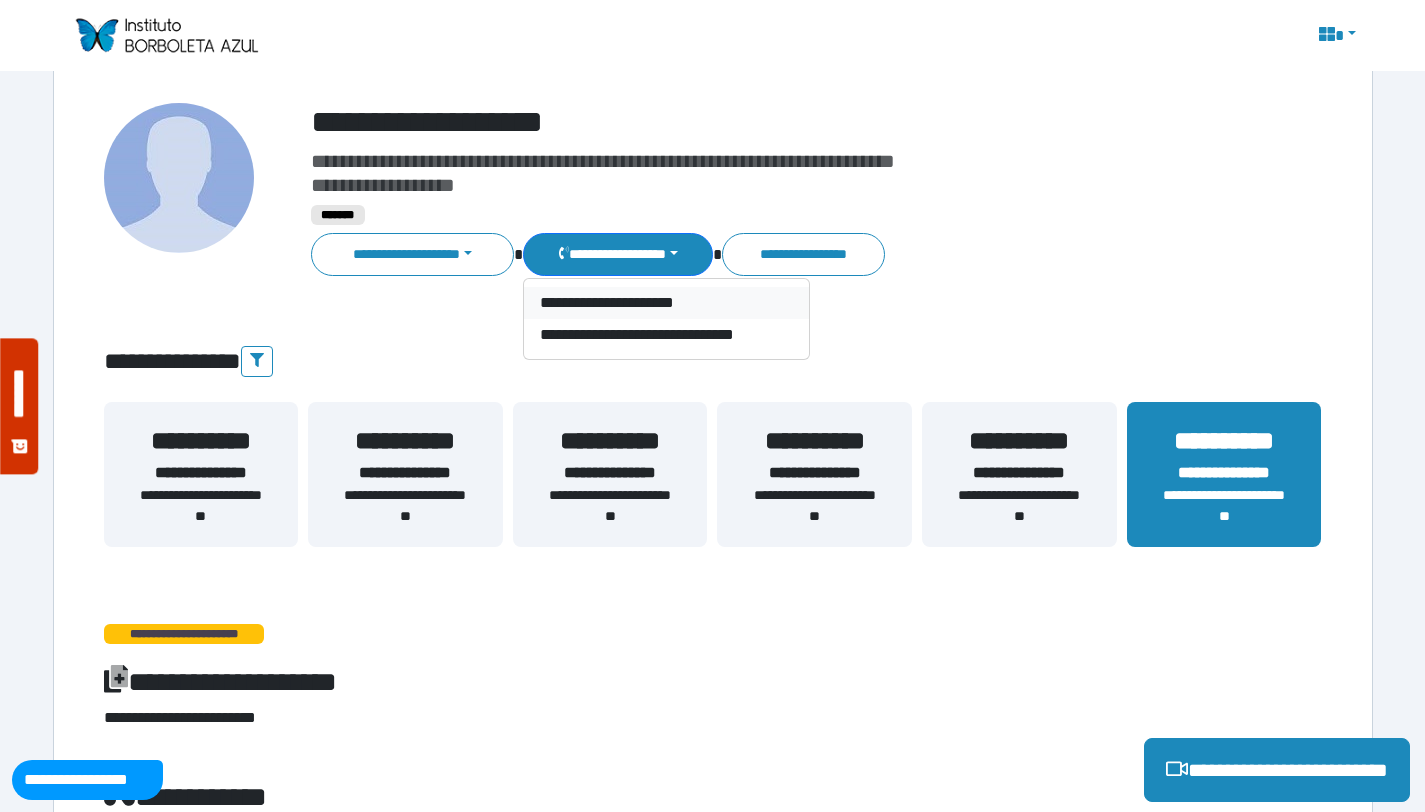 click on "**********" at bounding box center (666, 303) 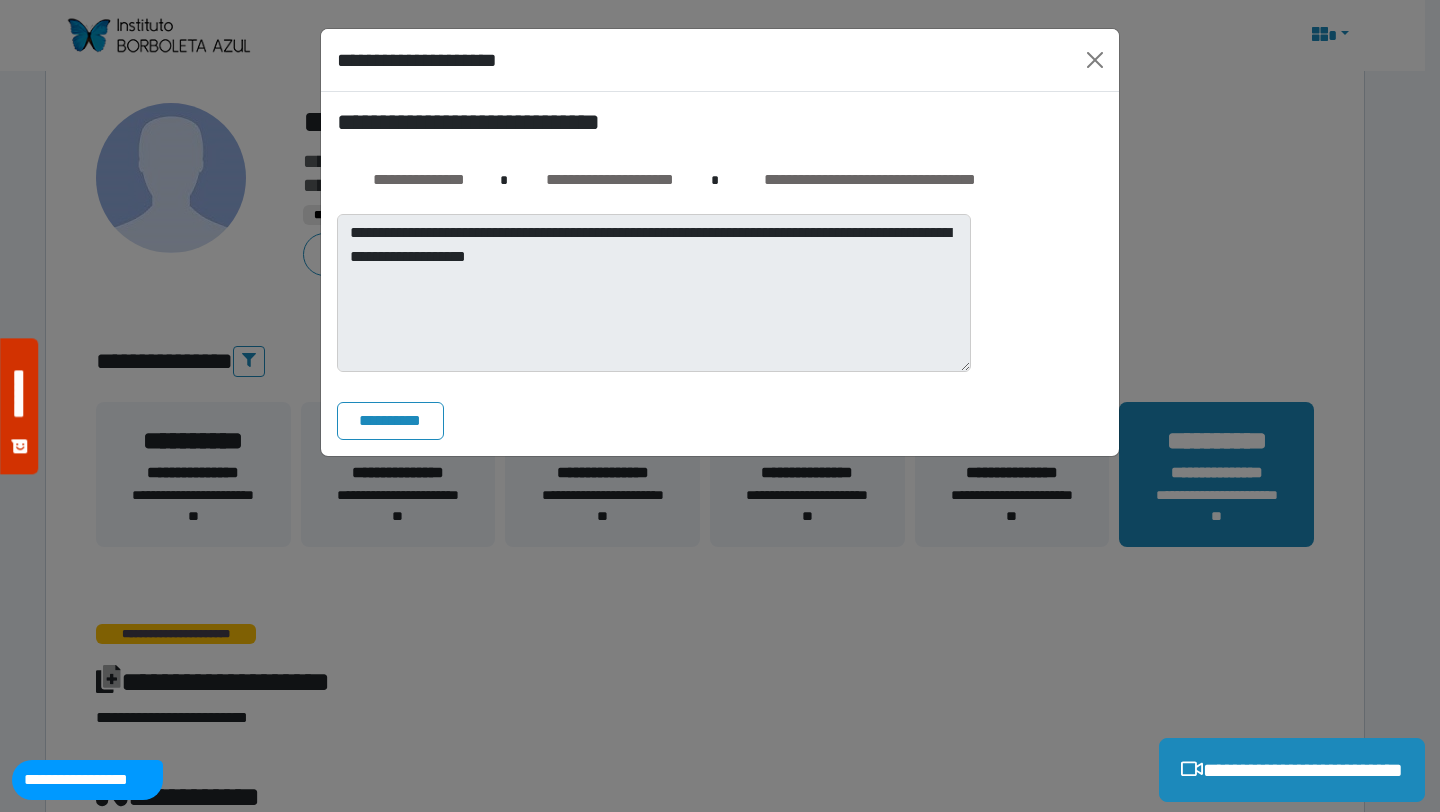 click on "**********" at bounding box center (720, 406) 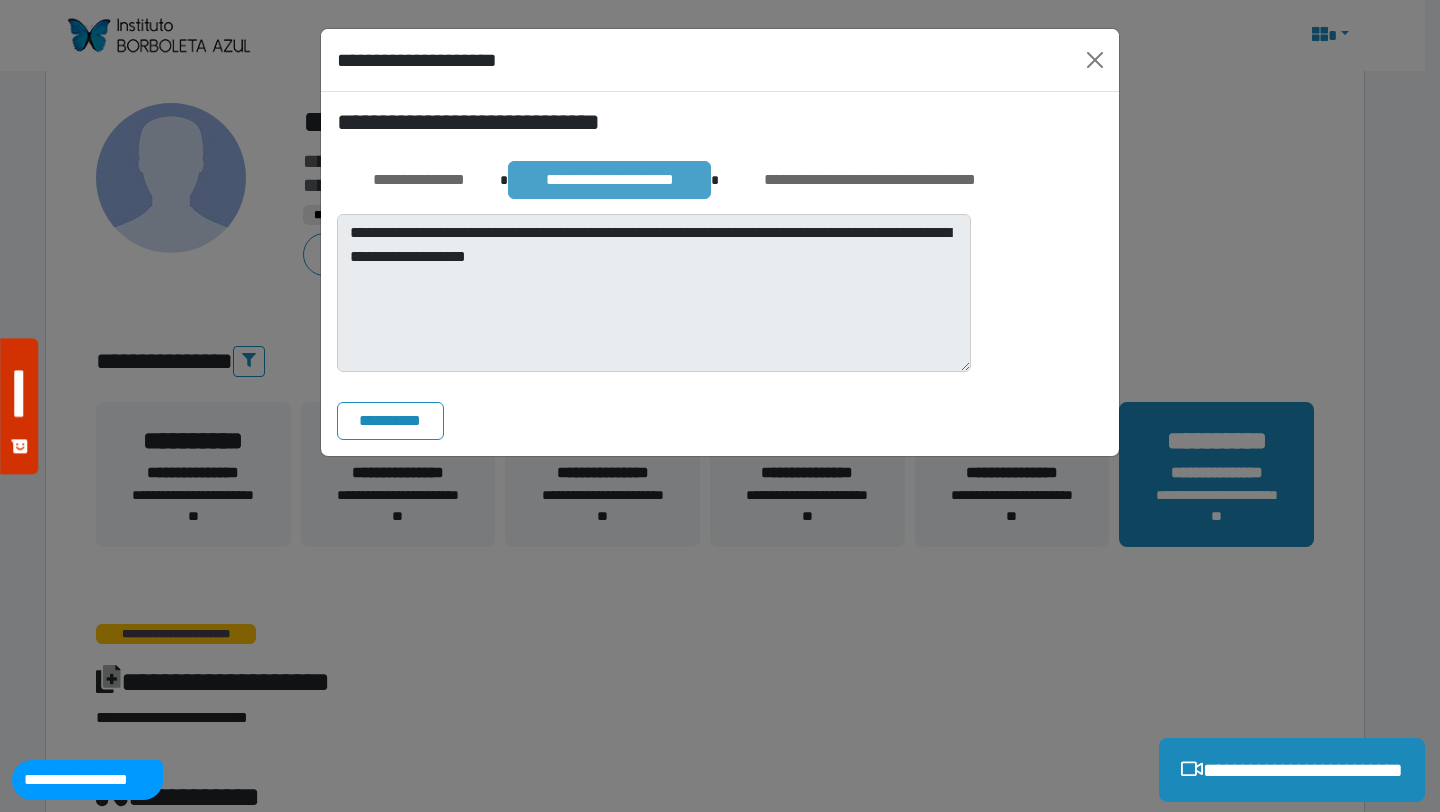 click on "**********" at bounding box center (609, 180) 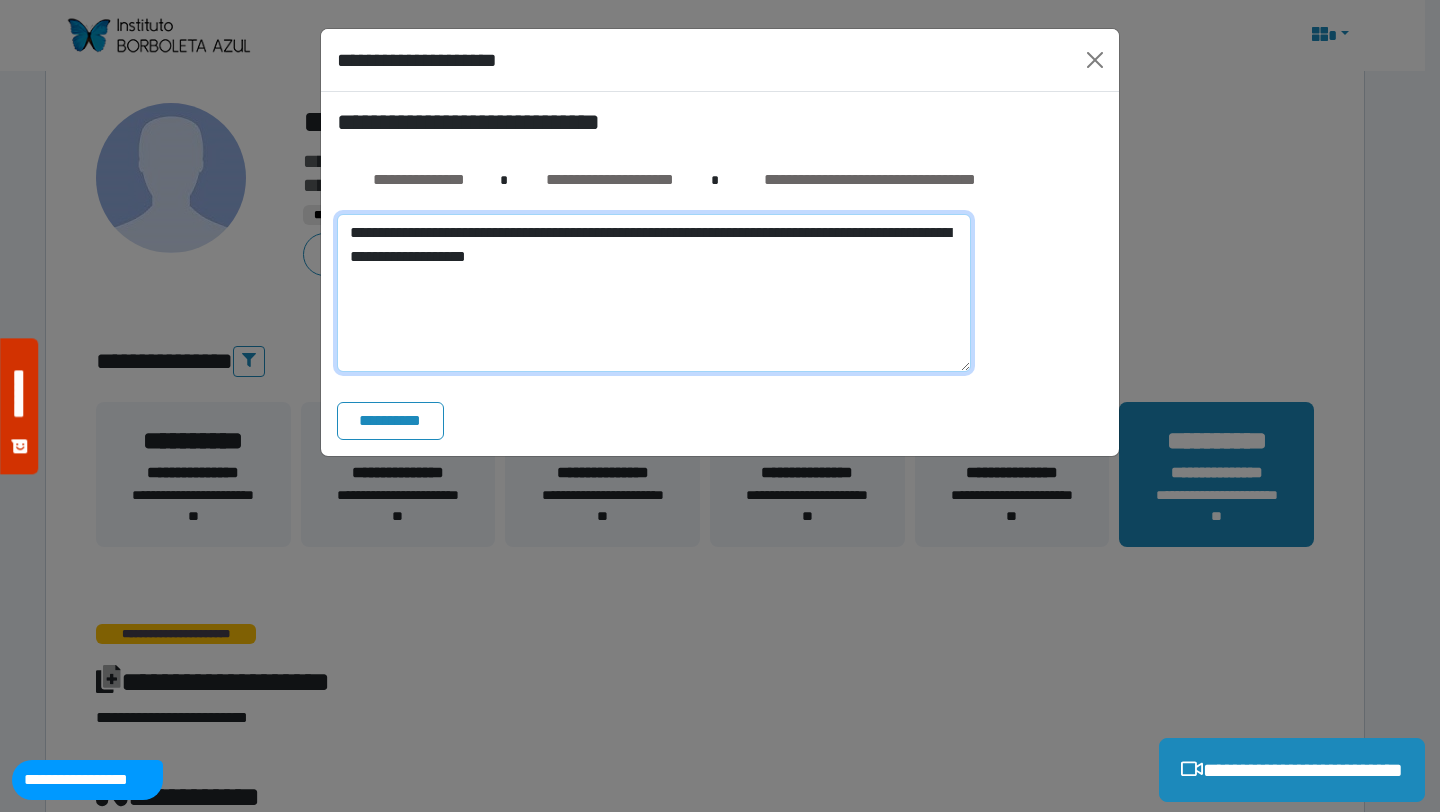 drag, startPoint x: 673, startPoint y: 256, endPoint x: 300, endPoint y: 261, distance: 373.0335 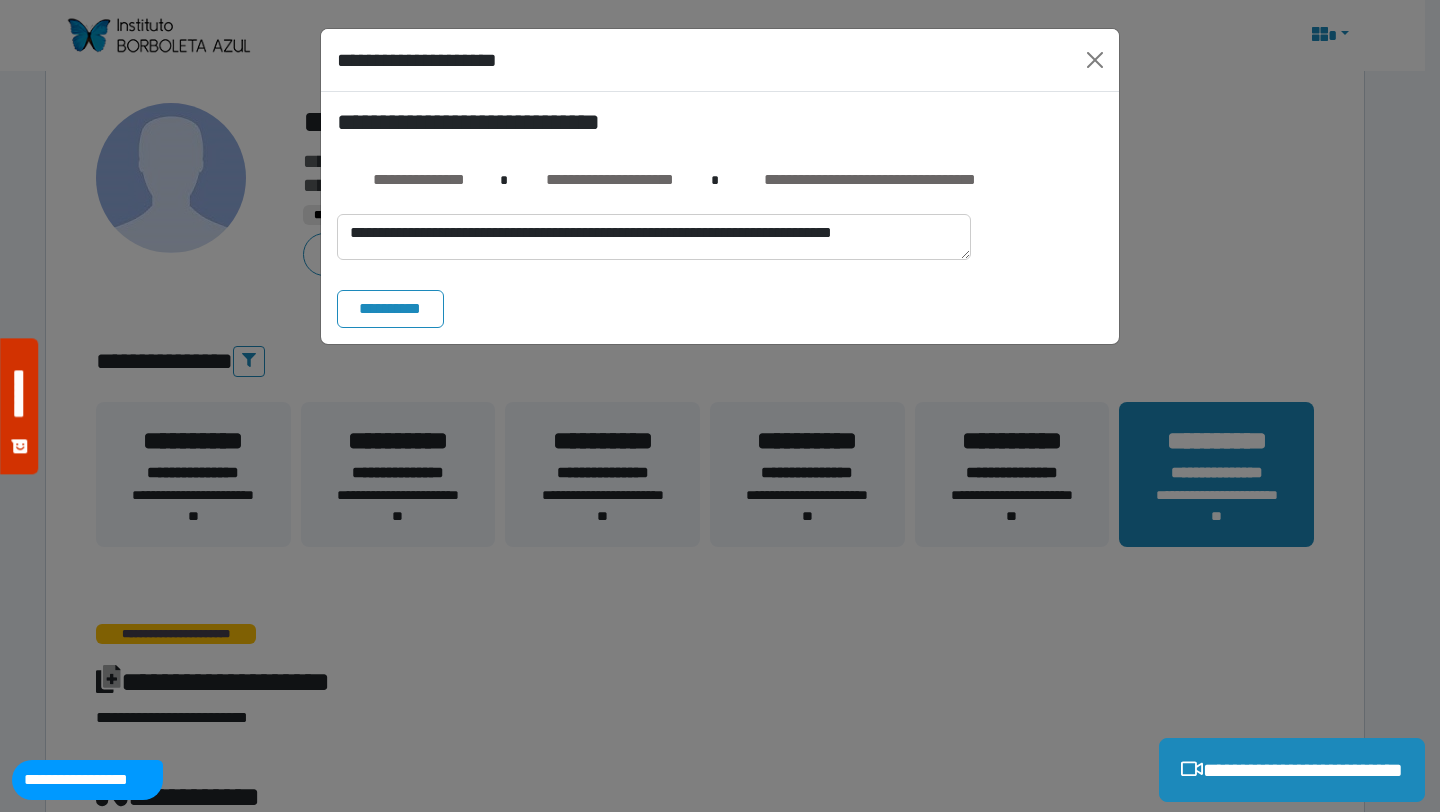 click on "[NUMBER] [STREET], [CITY], [STATE]" at bounding box center (720, 309) 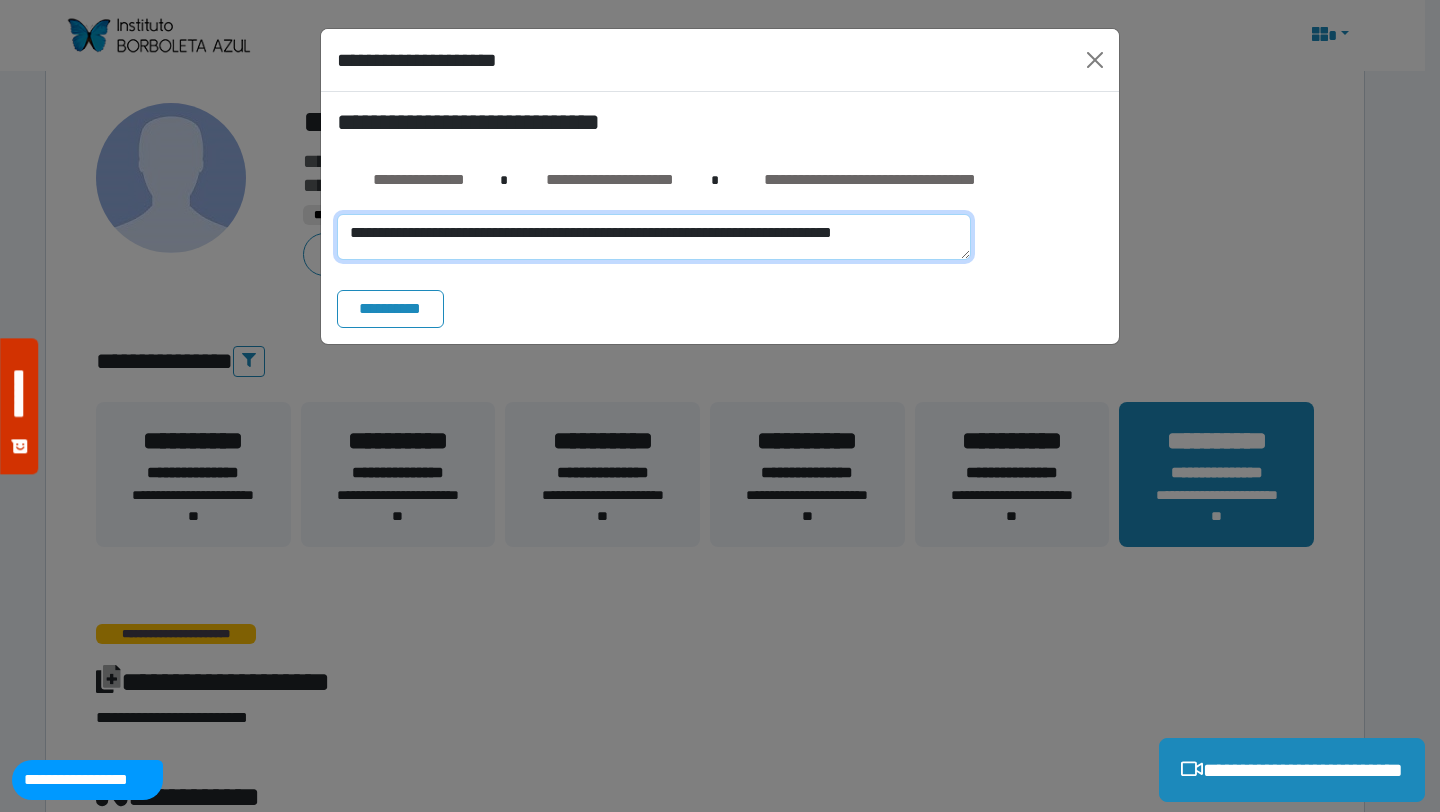 drag, startPoint x: 952, startPoint y: 235, endPoint x: 269, endPoint y: 232, distance: 683.0066 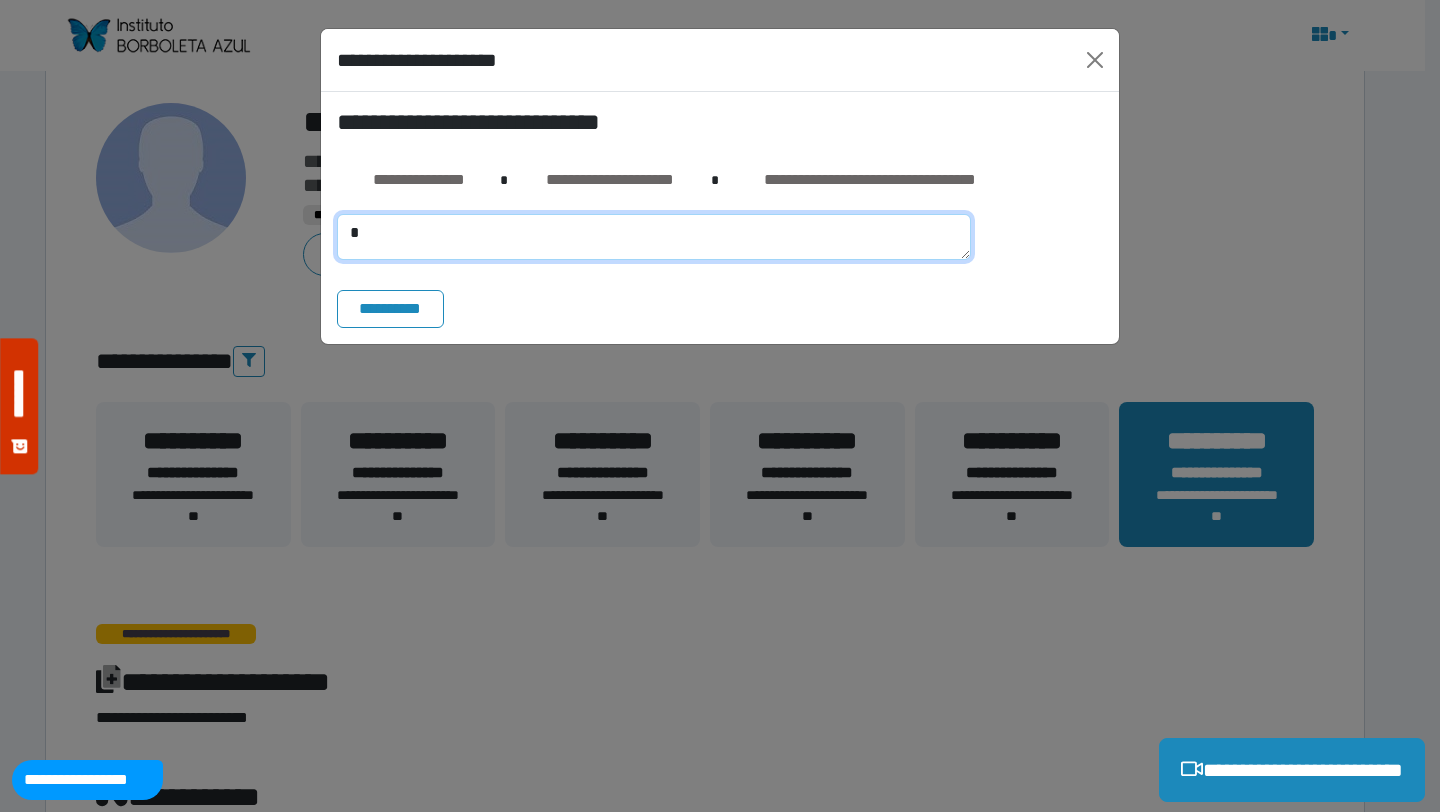 type on "*" 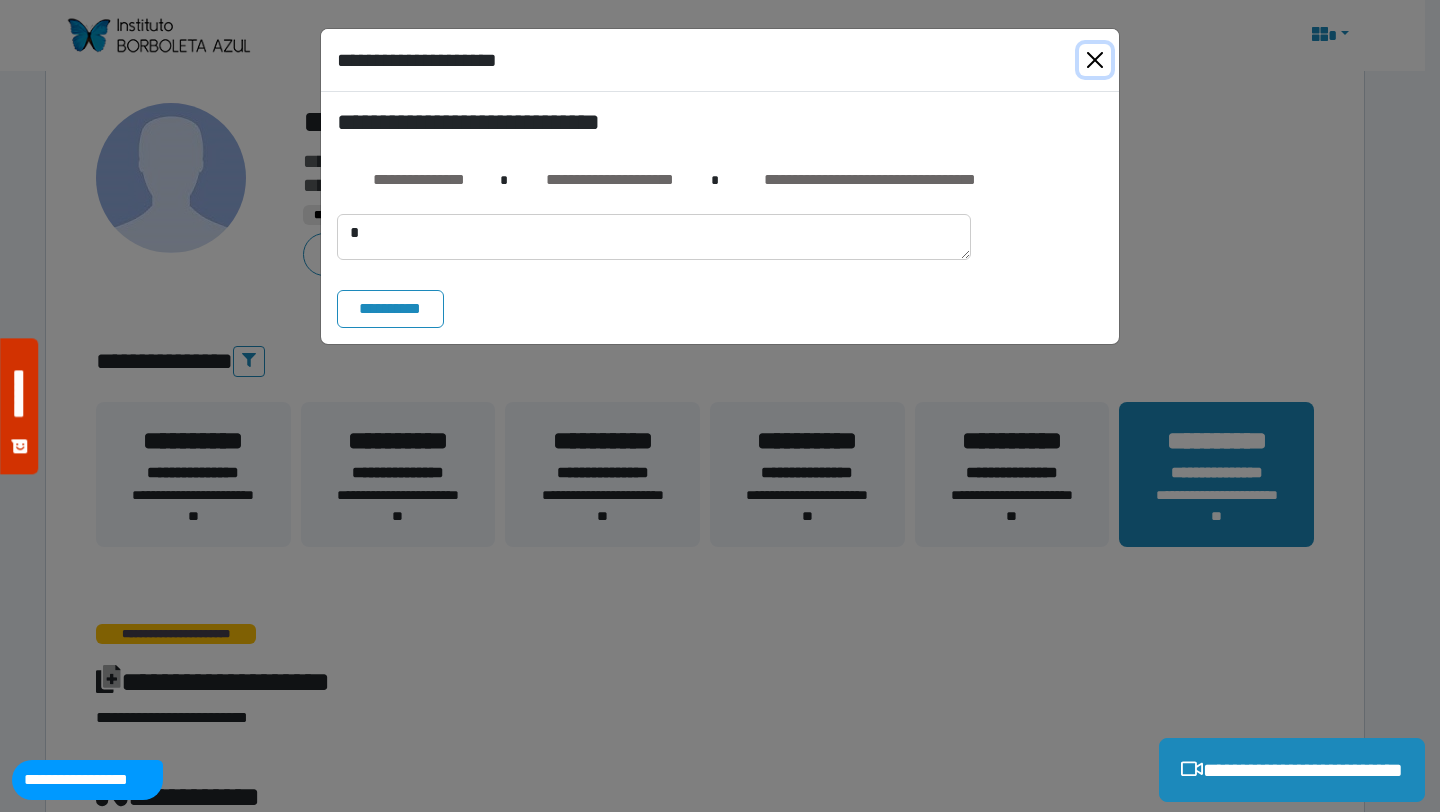 click at bounding box center (1095, 60) 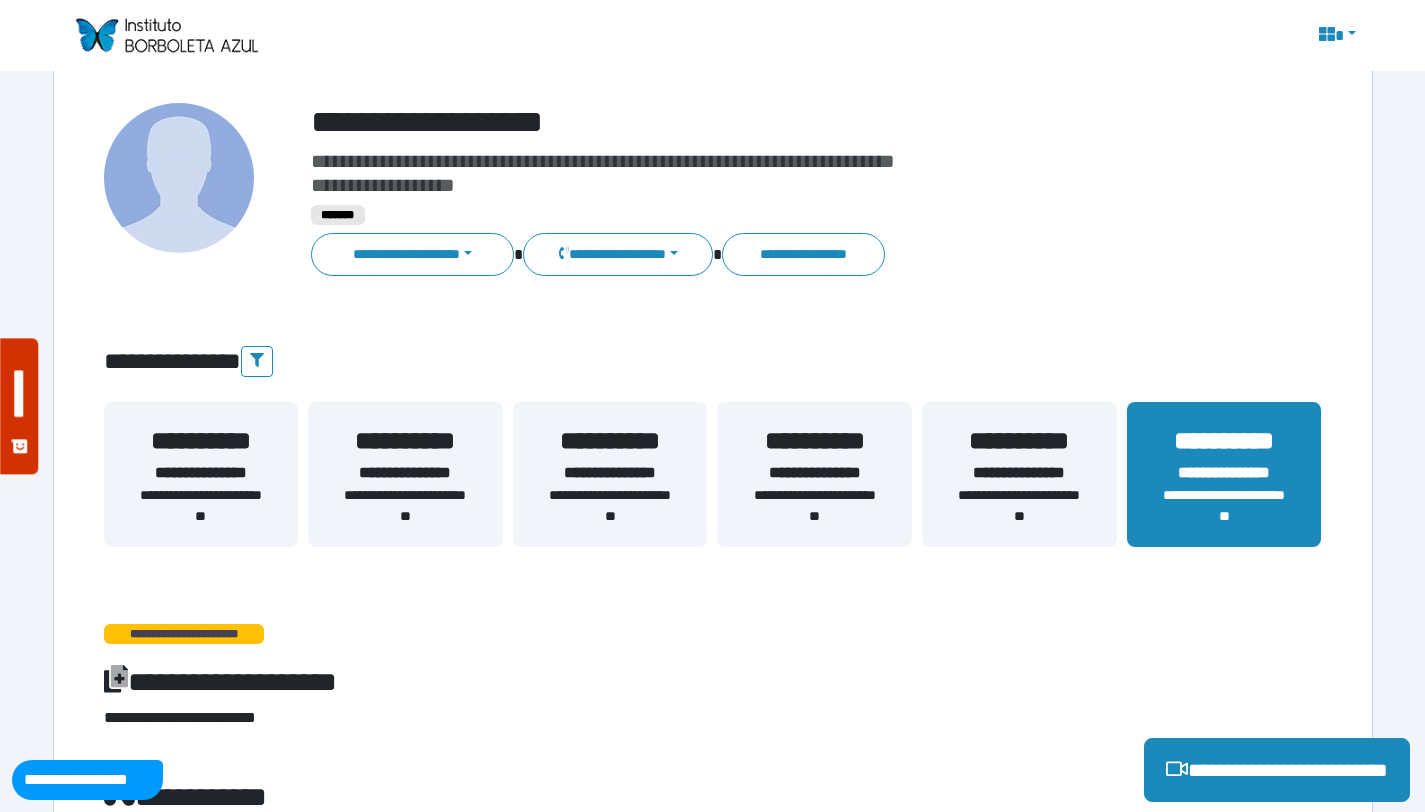 click on "**********" at bounding box center (1224, 473) 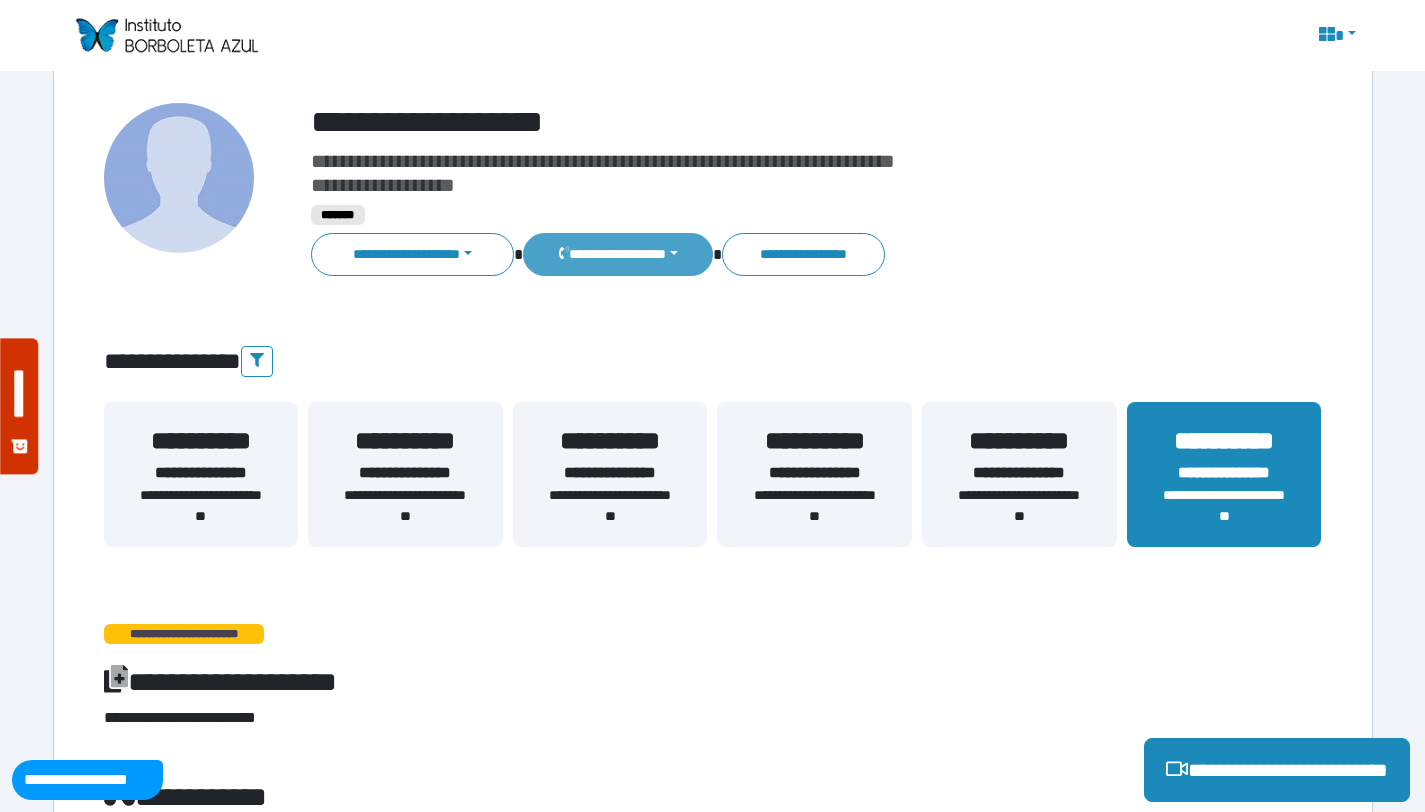 click on "**********" at bounding box center [413, 254] 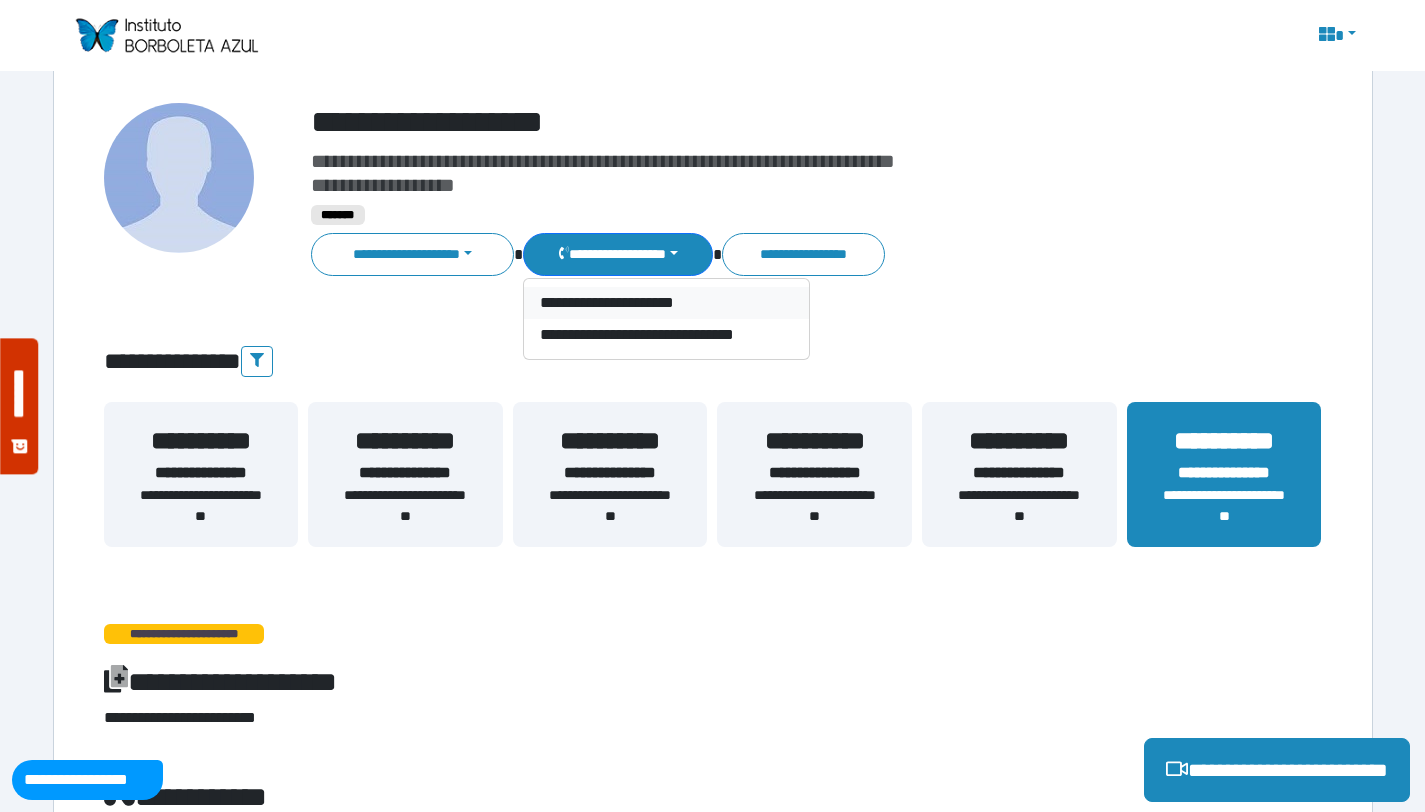 click on "**********" at bounding box center (666, 303) 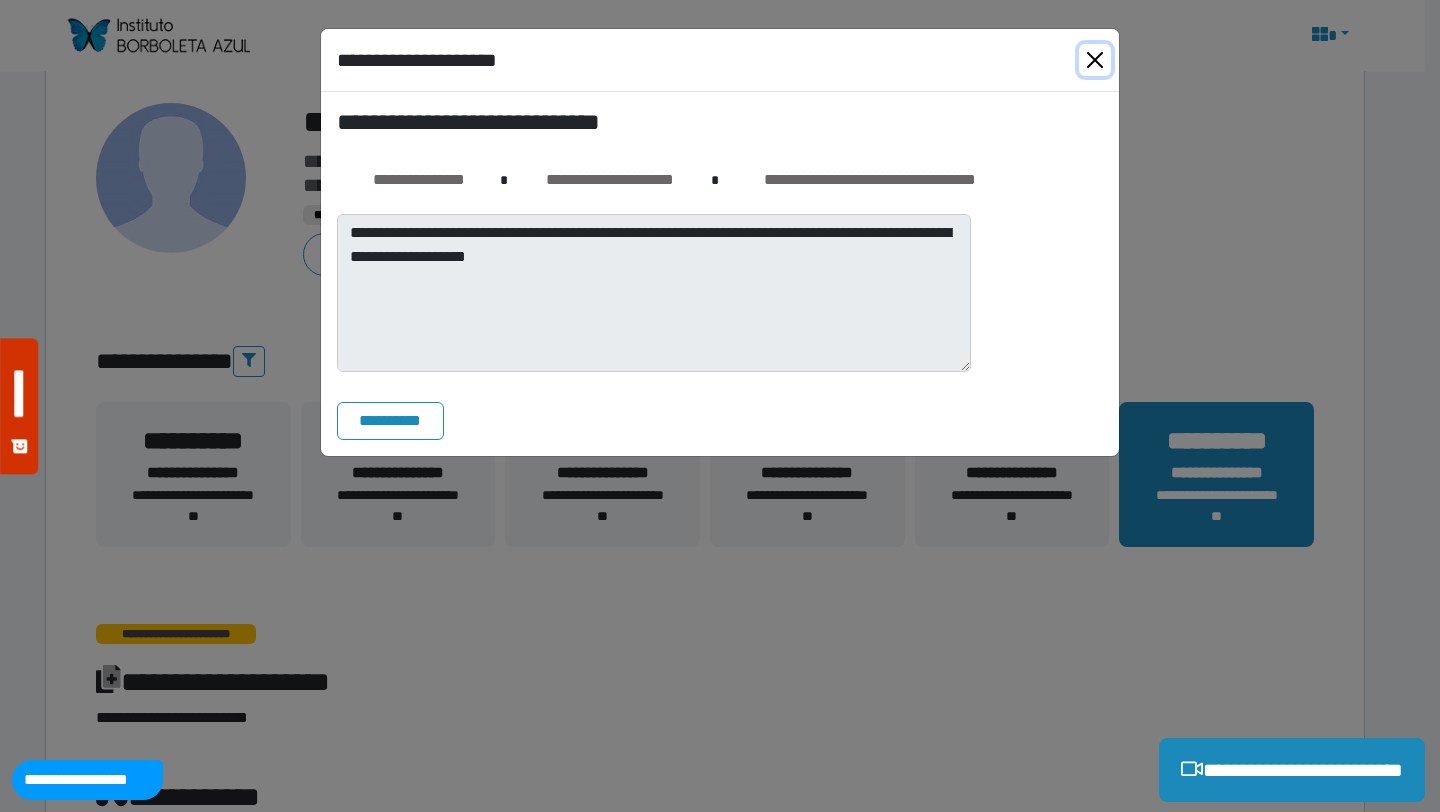 click at bounding box center (1095, 60) 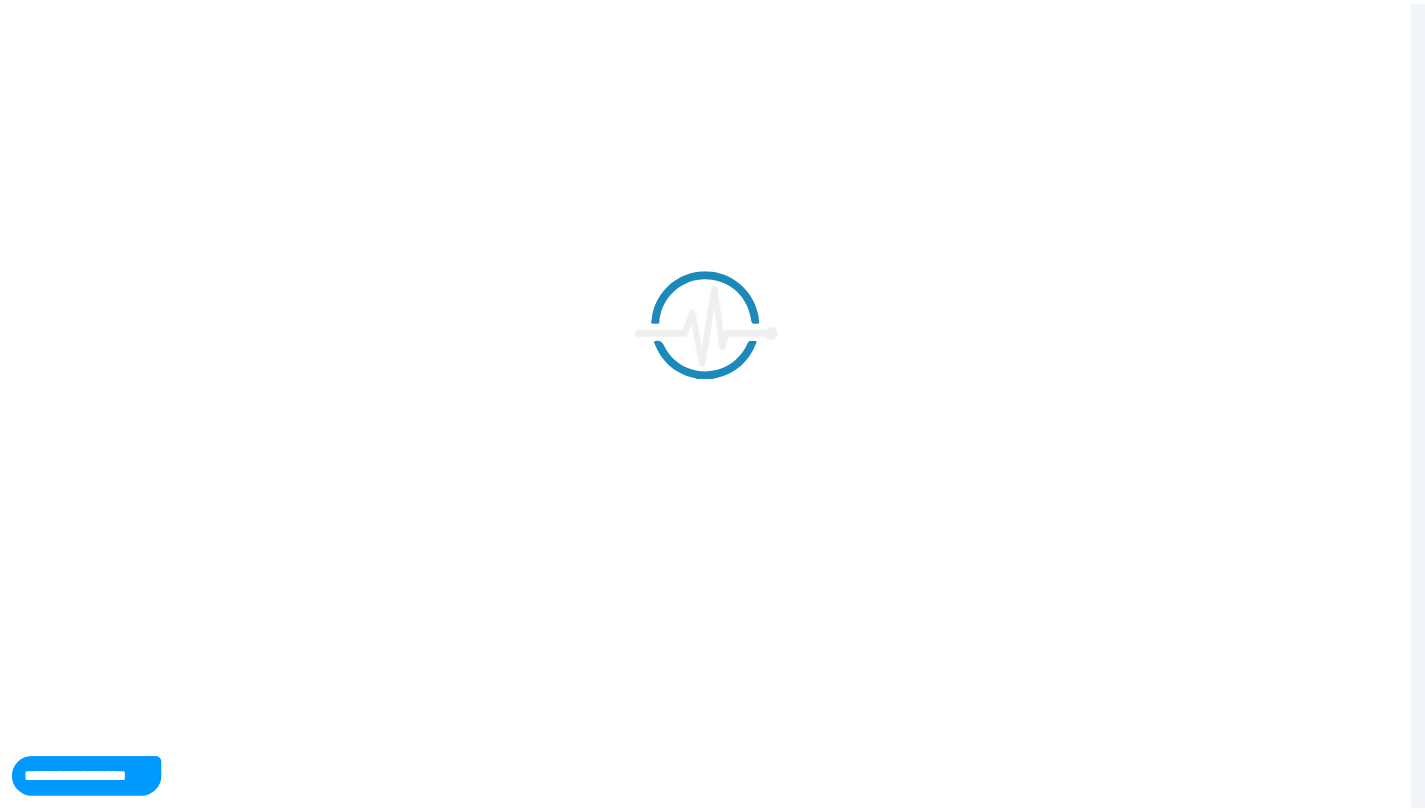 scroll, scrollTop: 0, scrollLeft: 0, axis: both 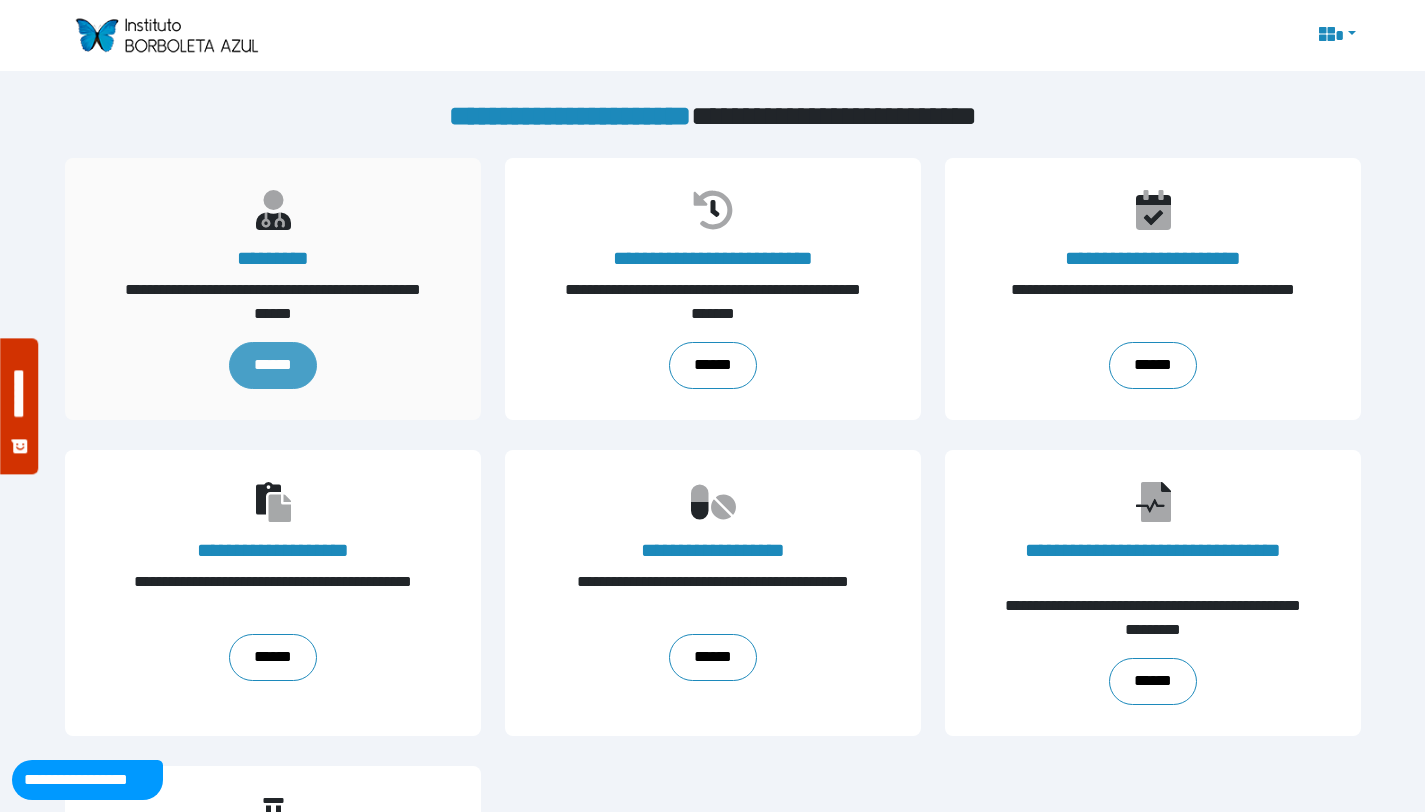click on "******" at bounding box center [272, 365] 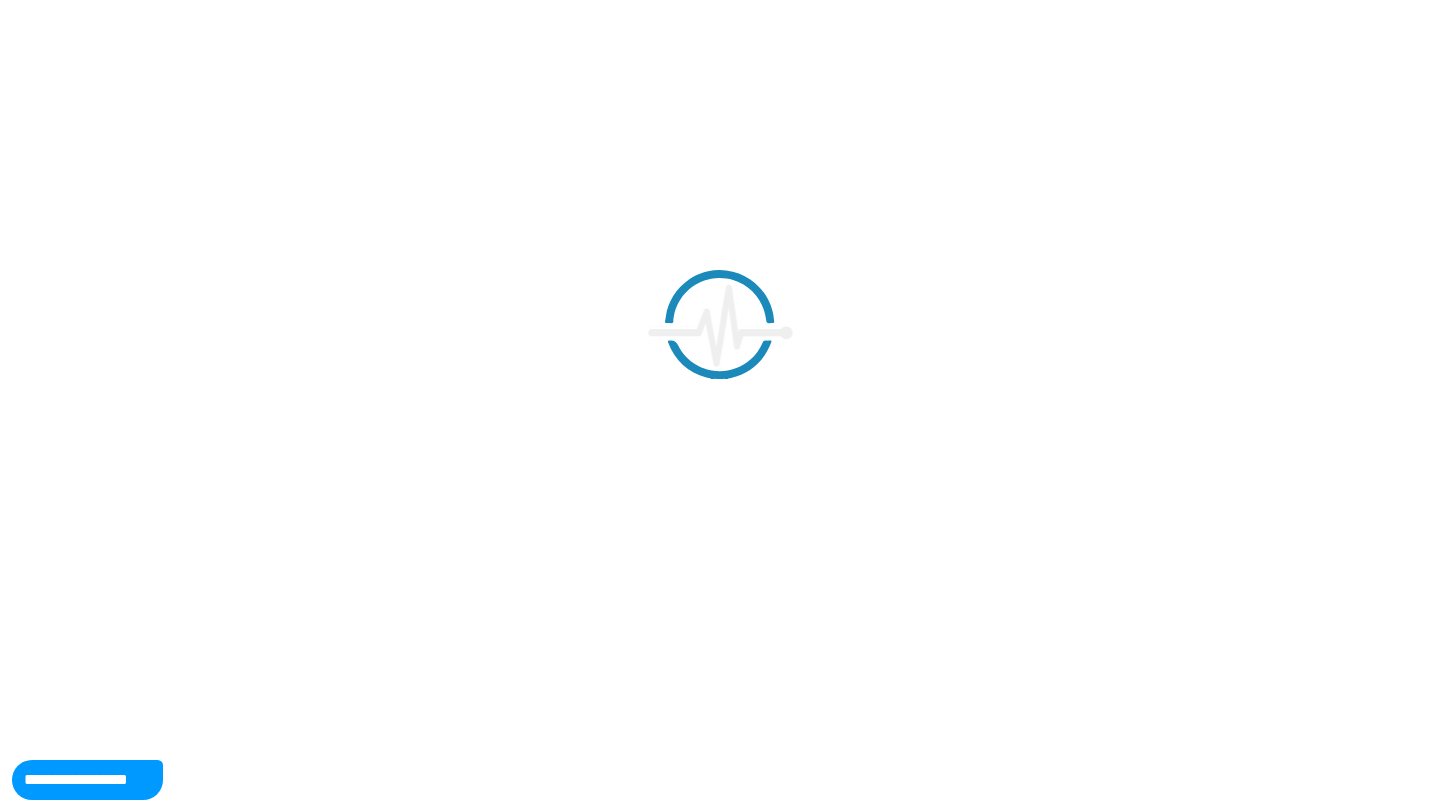 scroll, scrollTop: 0, scrollLeft: 0, axis: both 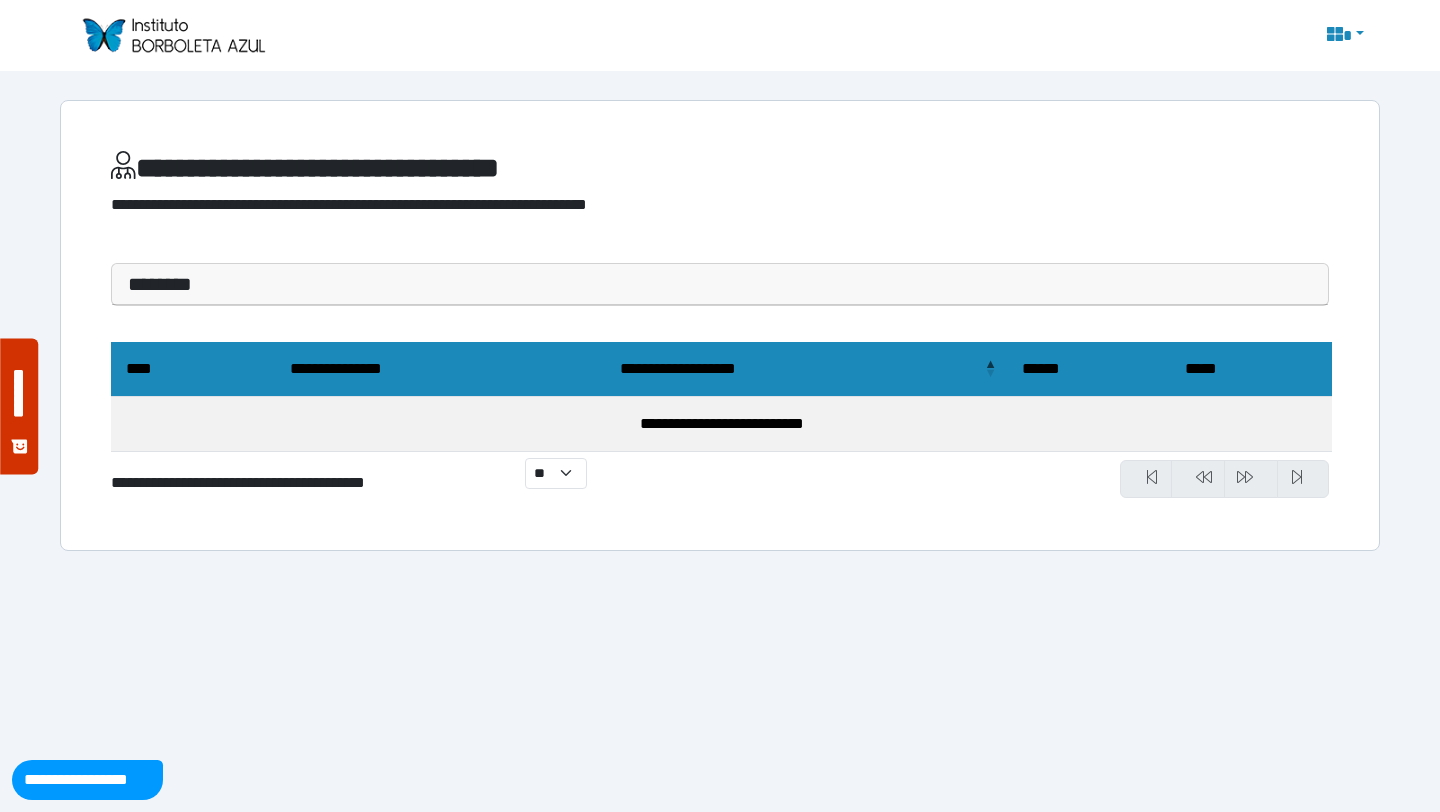 click on "[FIRST] [LAST]" at bounding box center (720, 284) 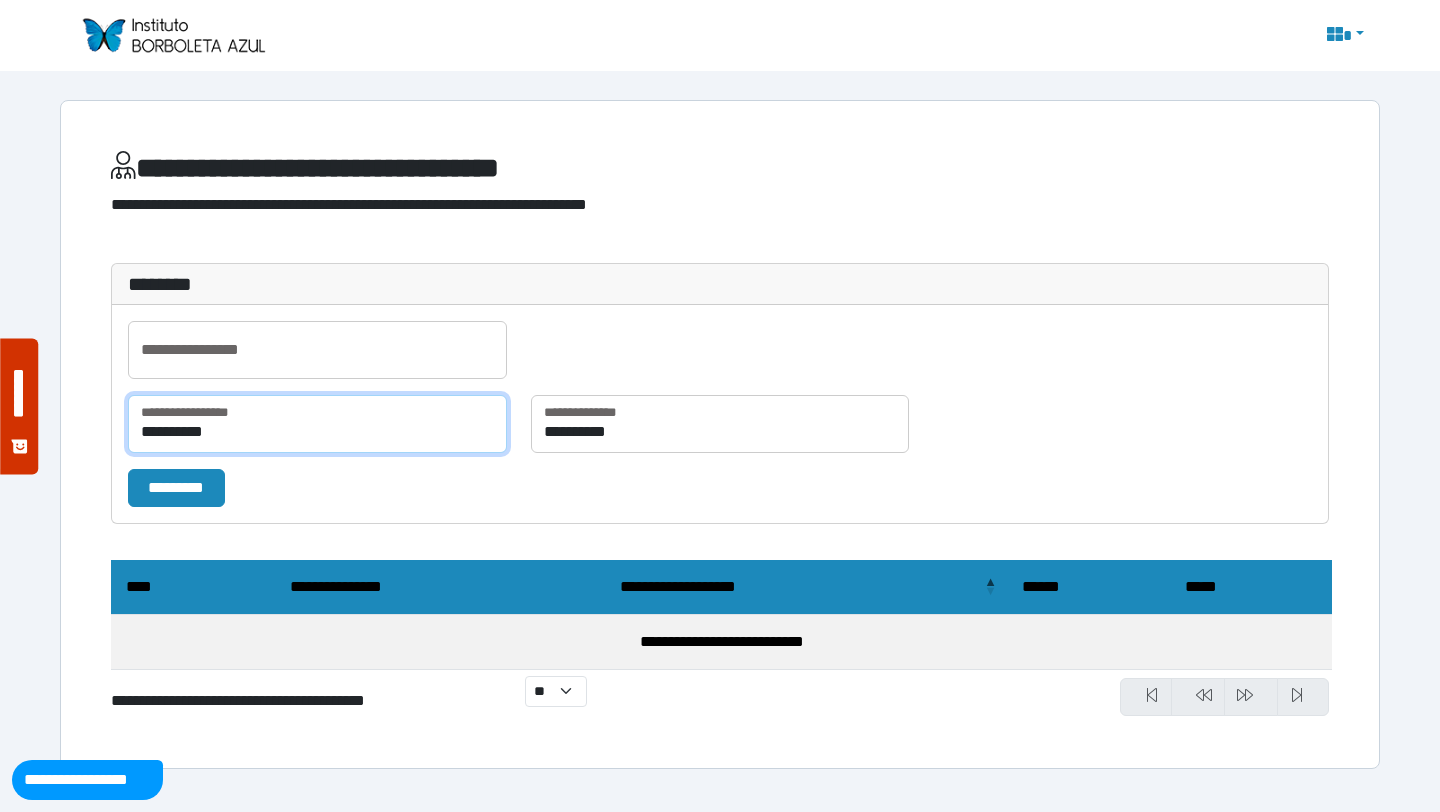 click on "[NUMBER] [STREET], [CITY], [STATE]" at bounding box center [317, 424] 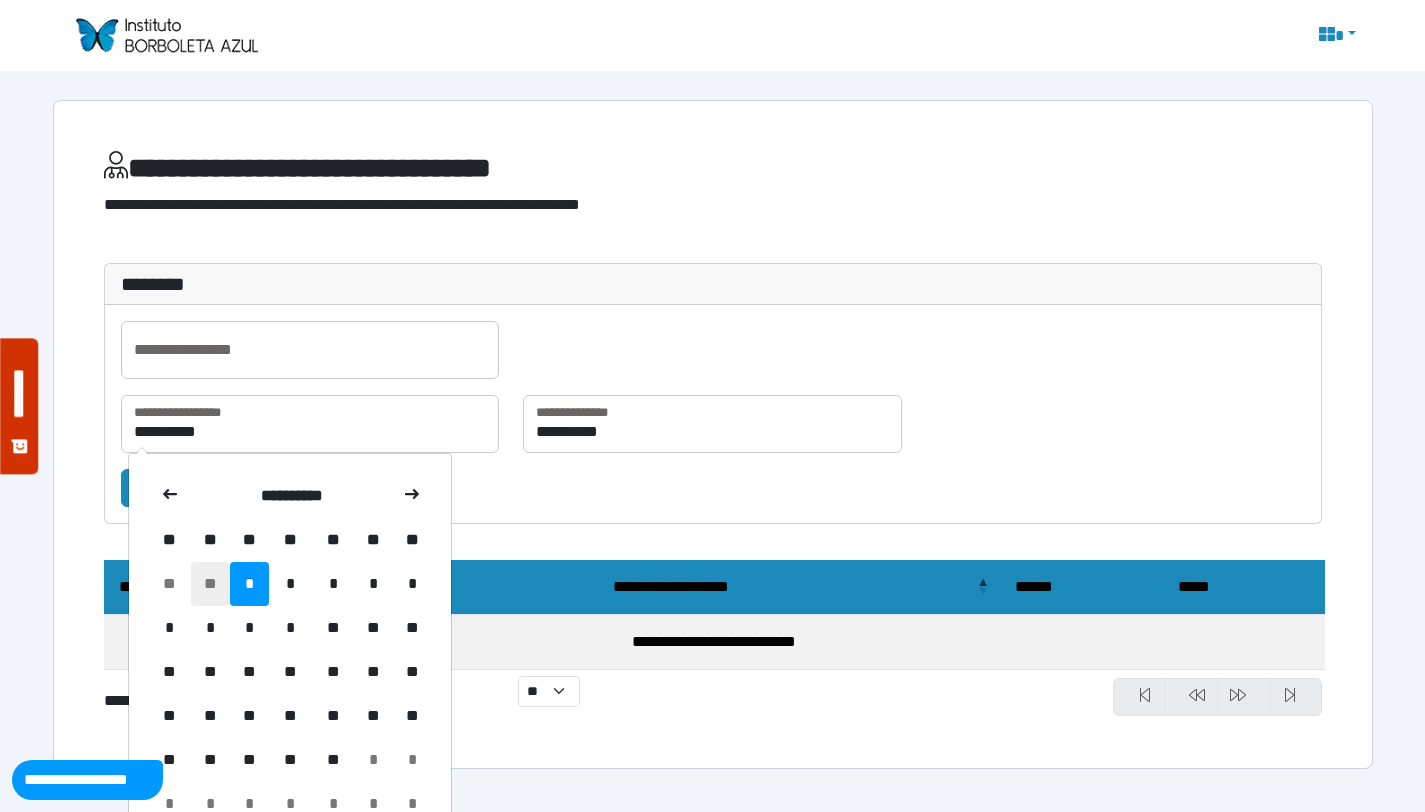 click on "[EMAIL]" at bounding box center (210, 584) 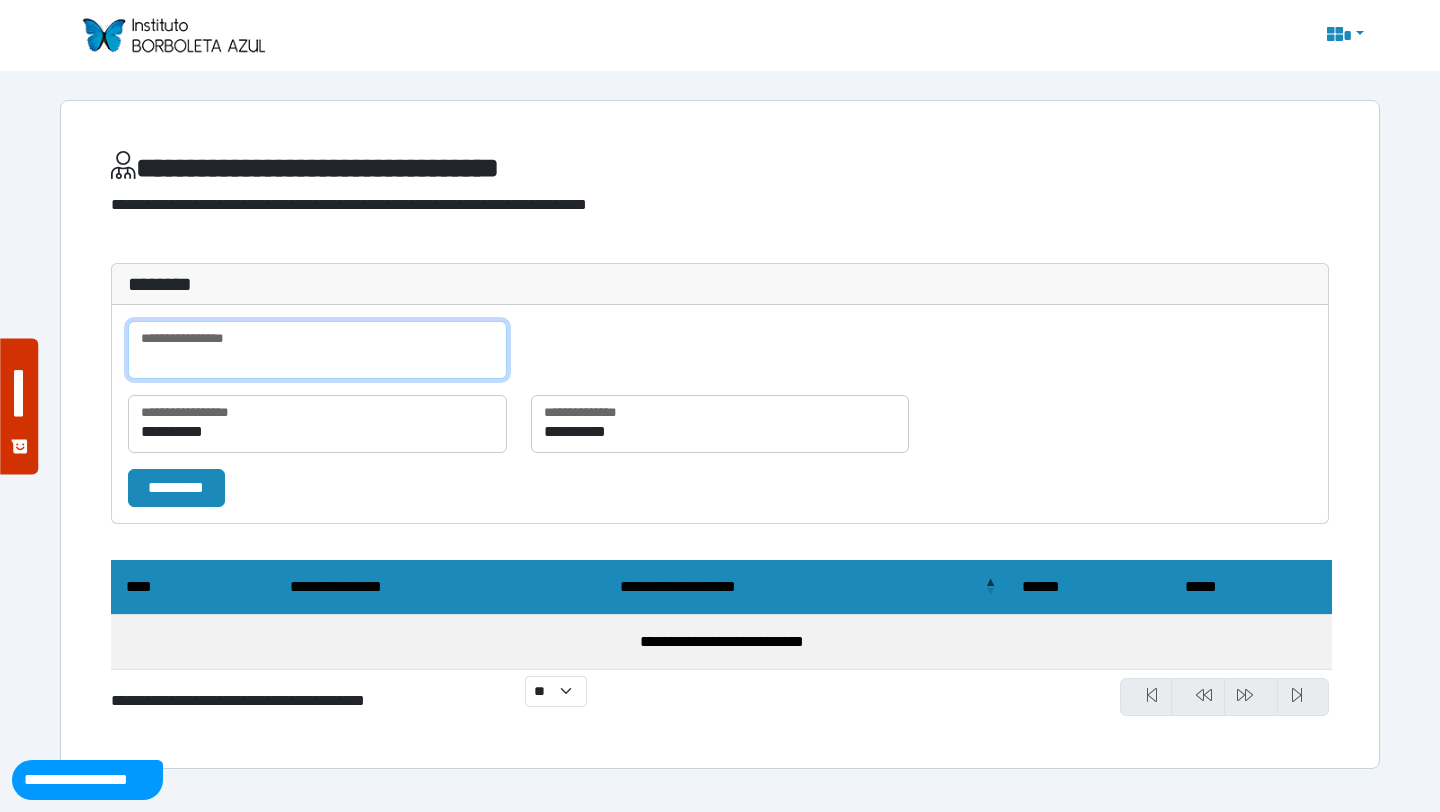 click at bounding box center [317, 350] 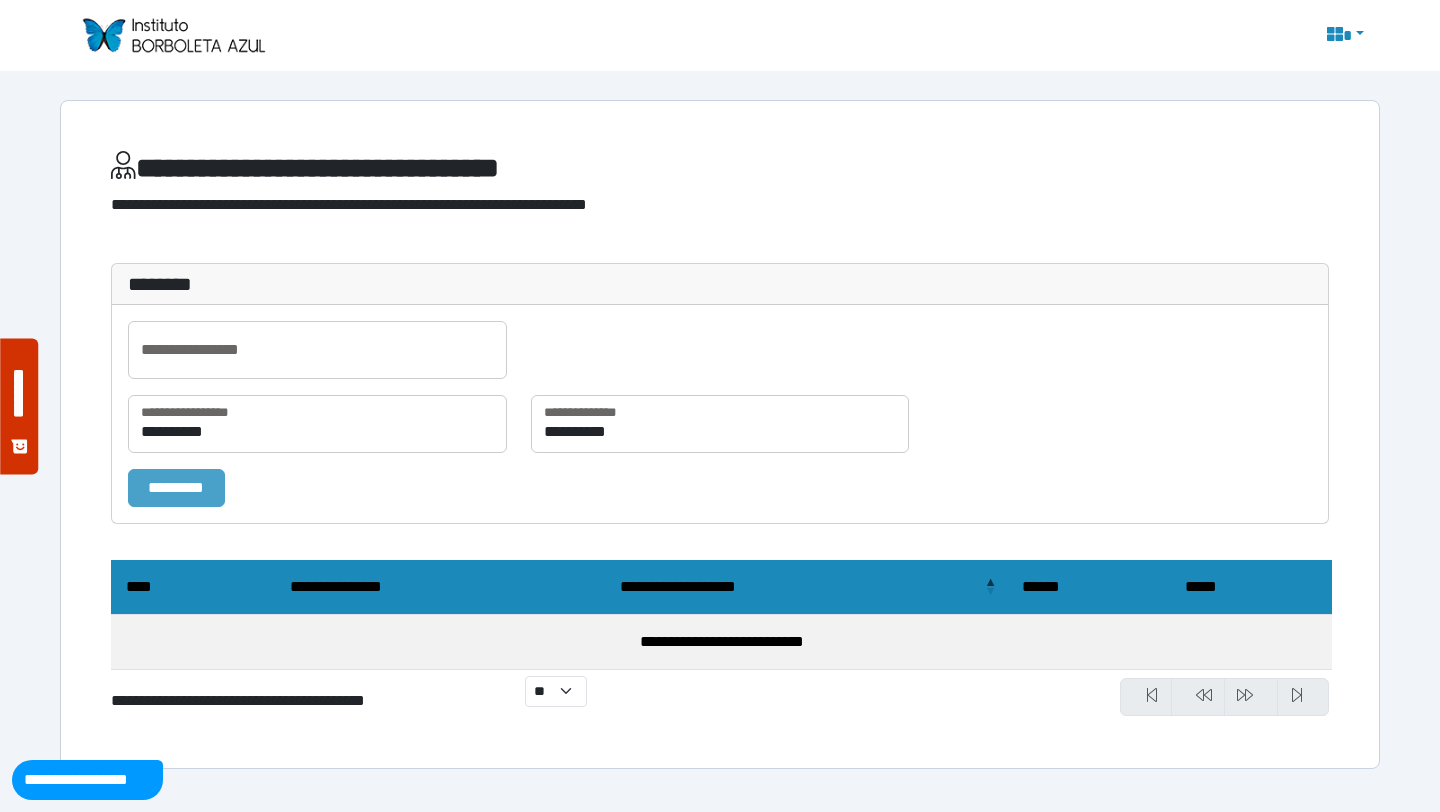 click on "[PHONE]" at bounding box center (176, 488) 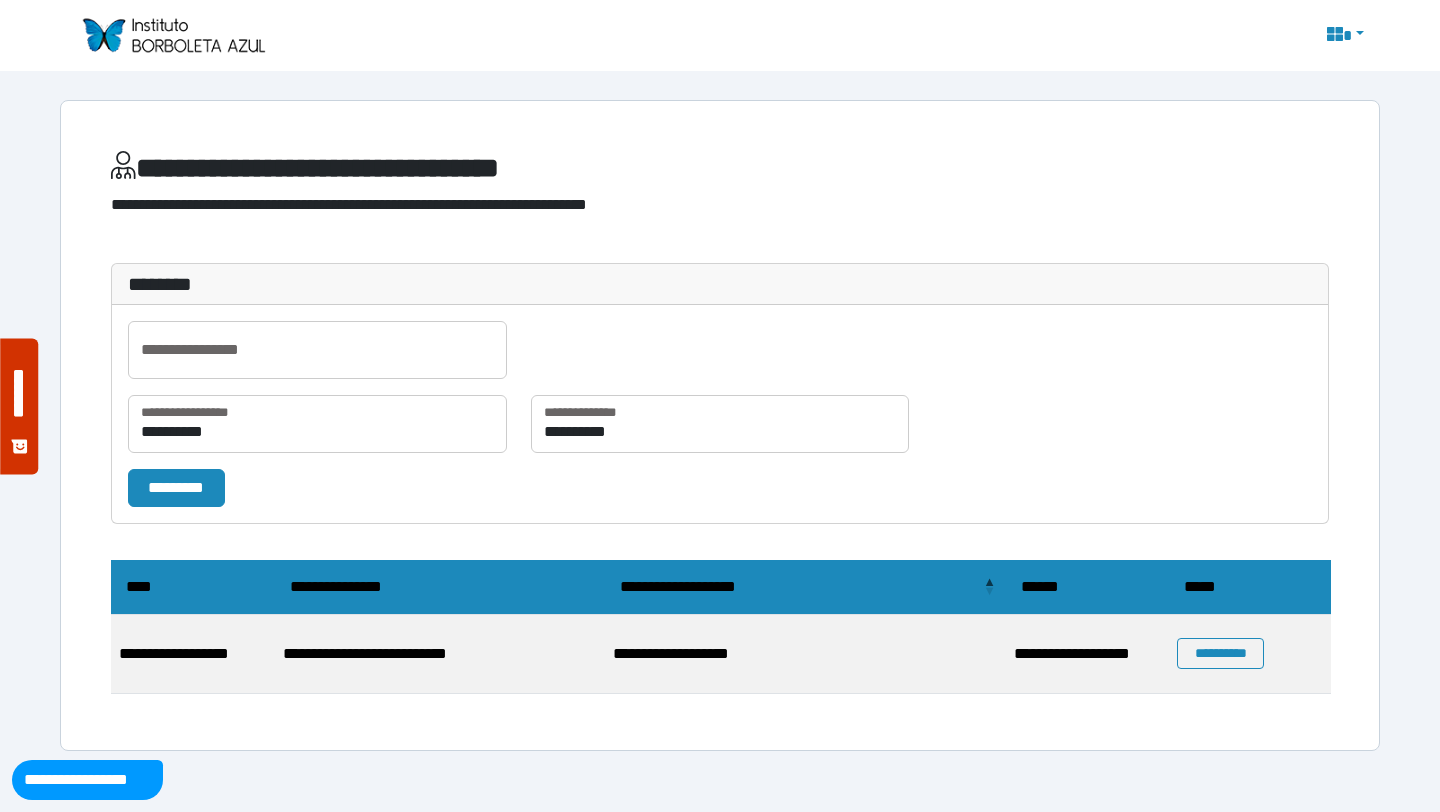 click on "[CREDIT CARD]" at bounding box center [805, 654] 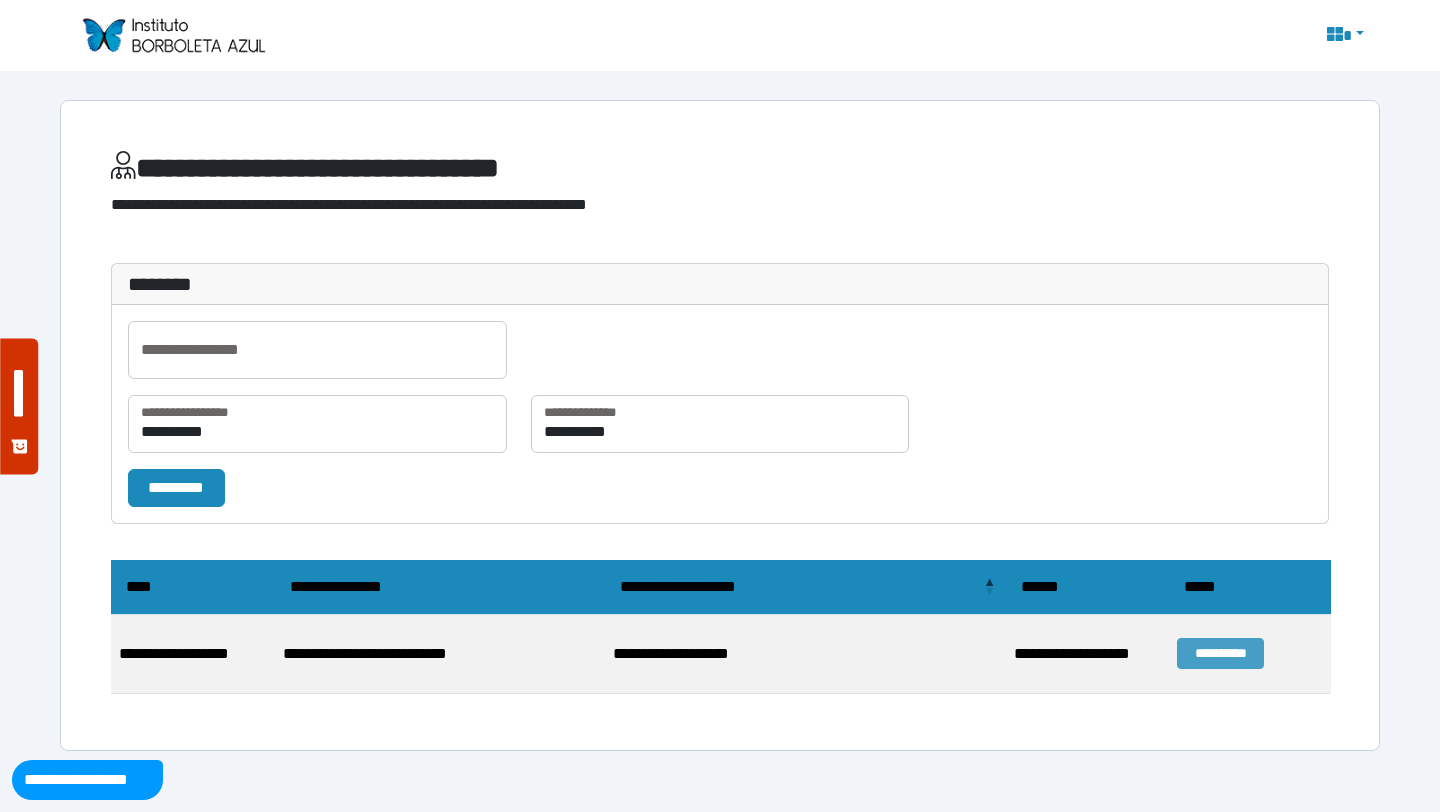 click on "[NUMBER] [STREET], [CITY], [STATE]" at bounding box center (1220, 653) 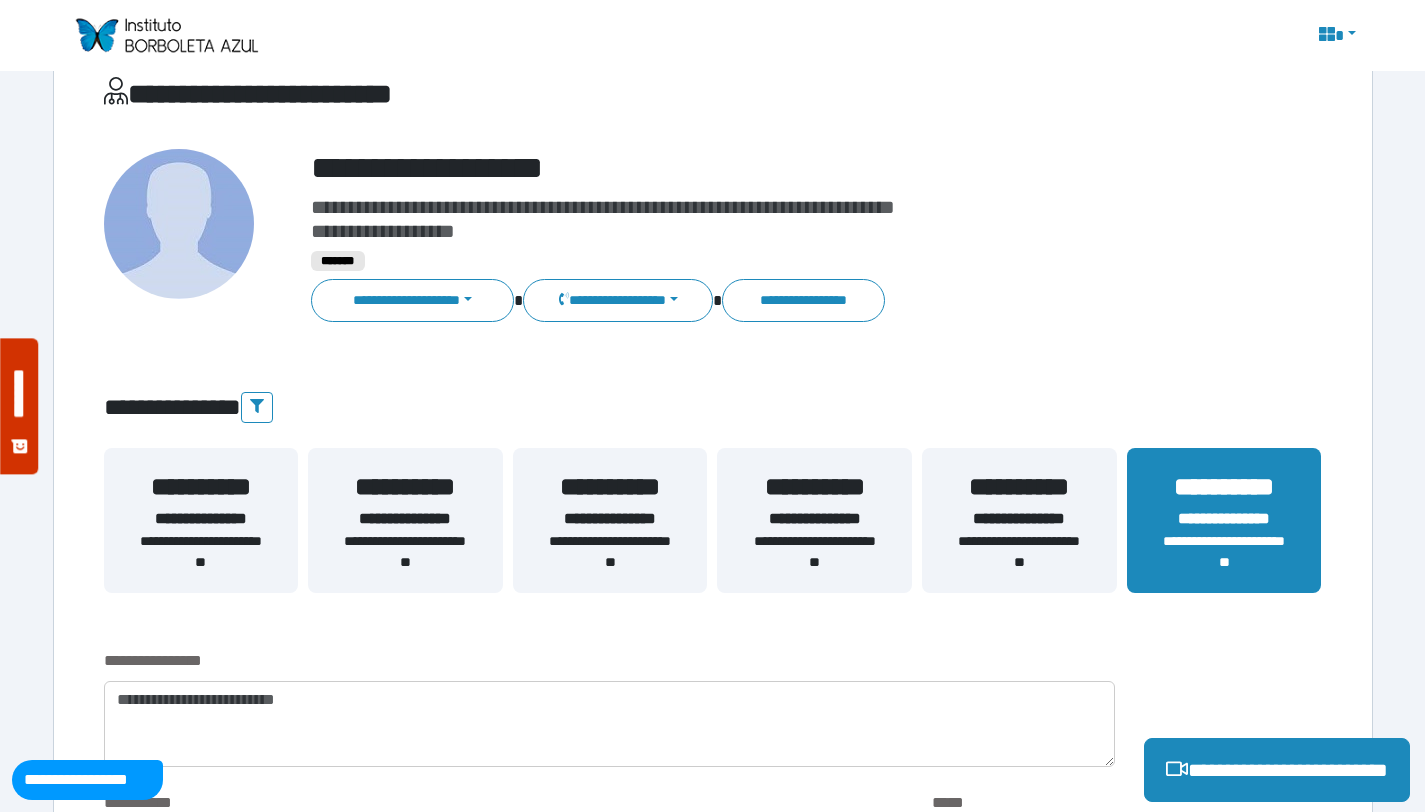 scroll, scrollTop: 76, scrollLeft: 0, axis: vertical 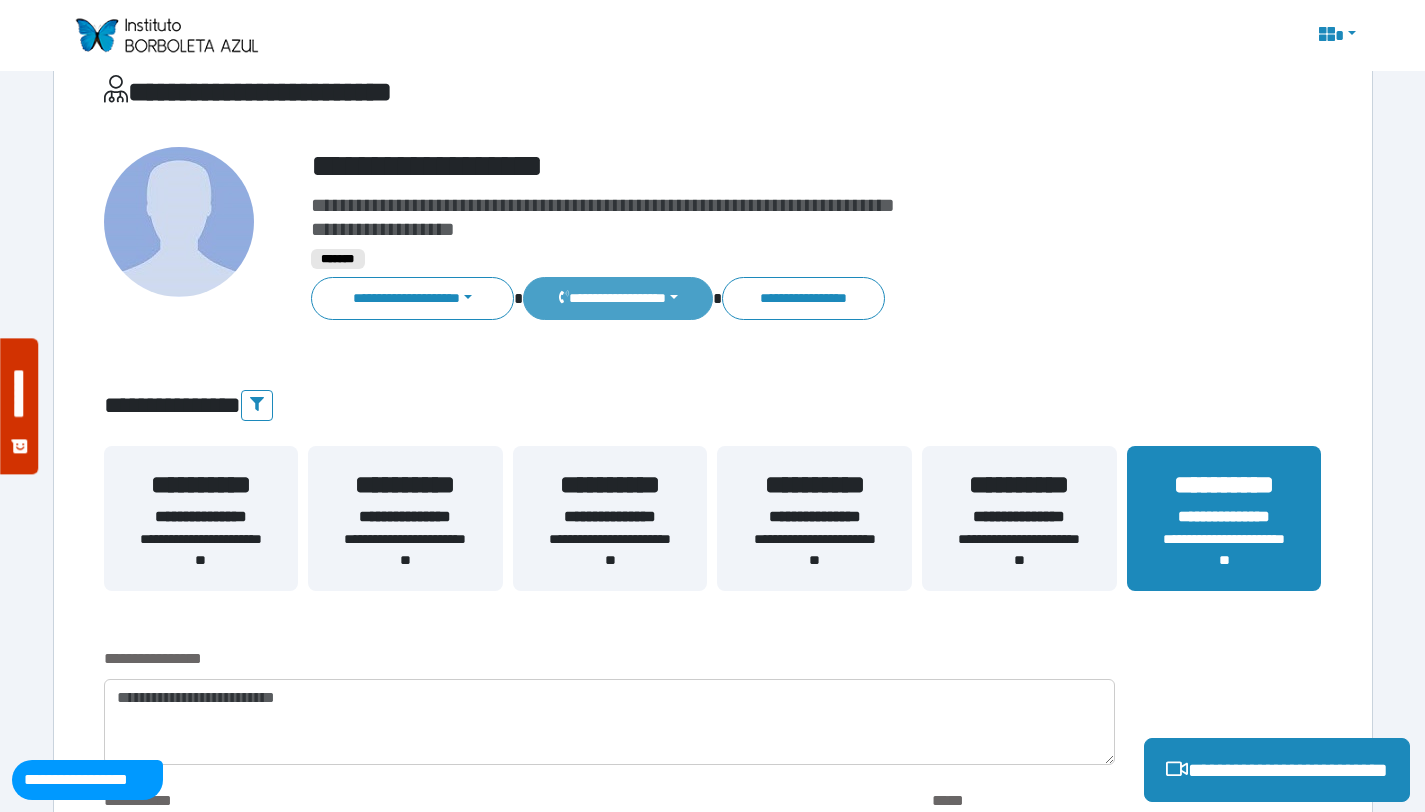 click on "**********" at bounding box center (413, 298) 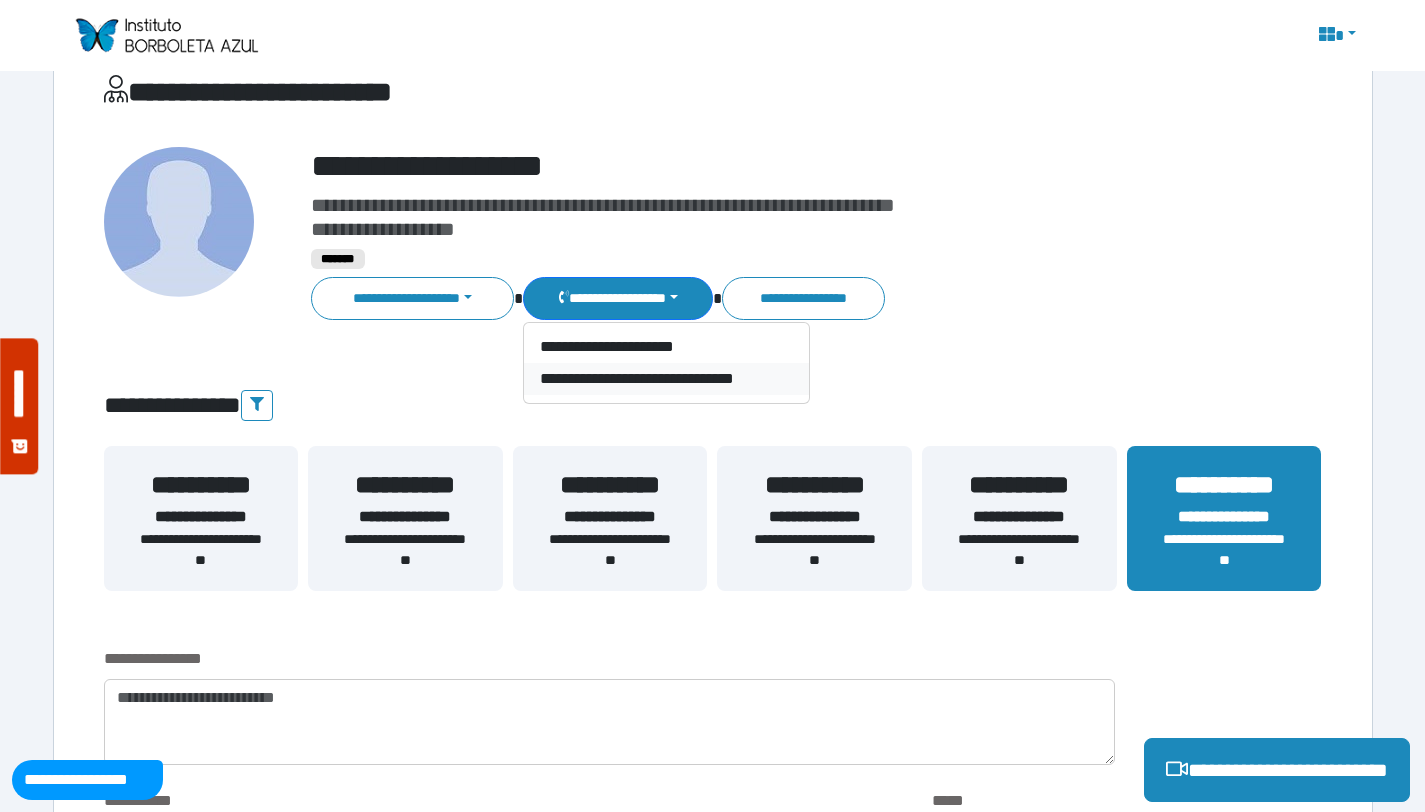 click on "**********" at bounding box center (666, 379) 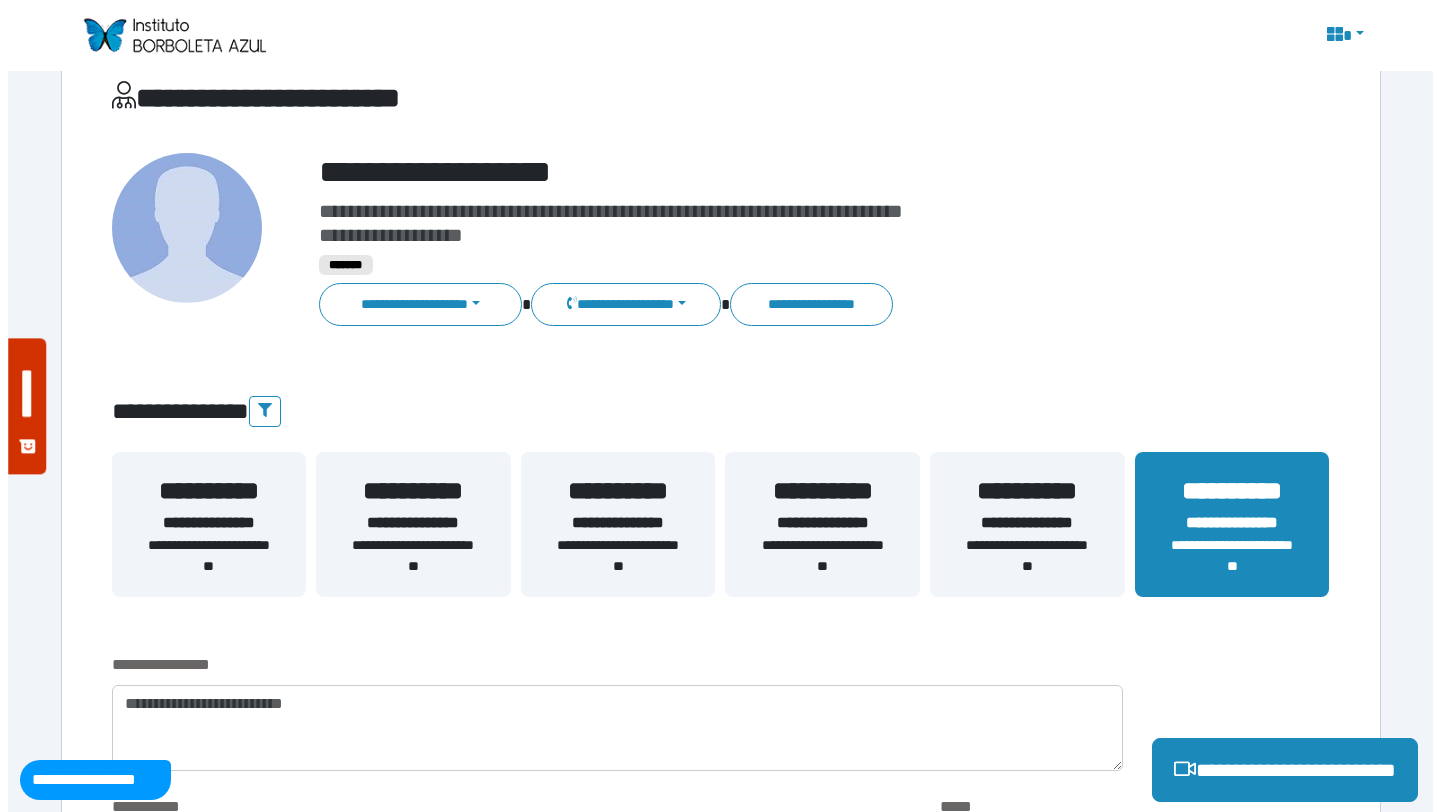 scroll, scrollTop: 68, scrollLeft: 0, axis: vertical 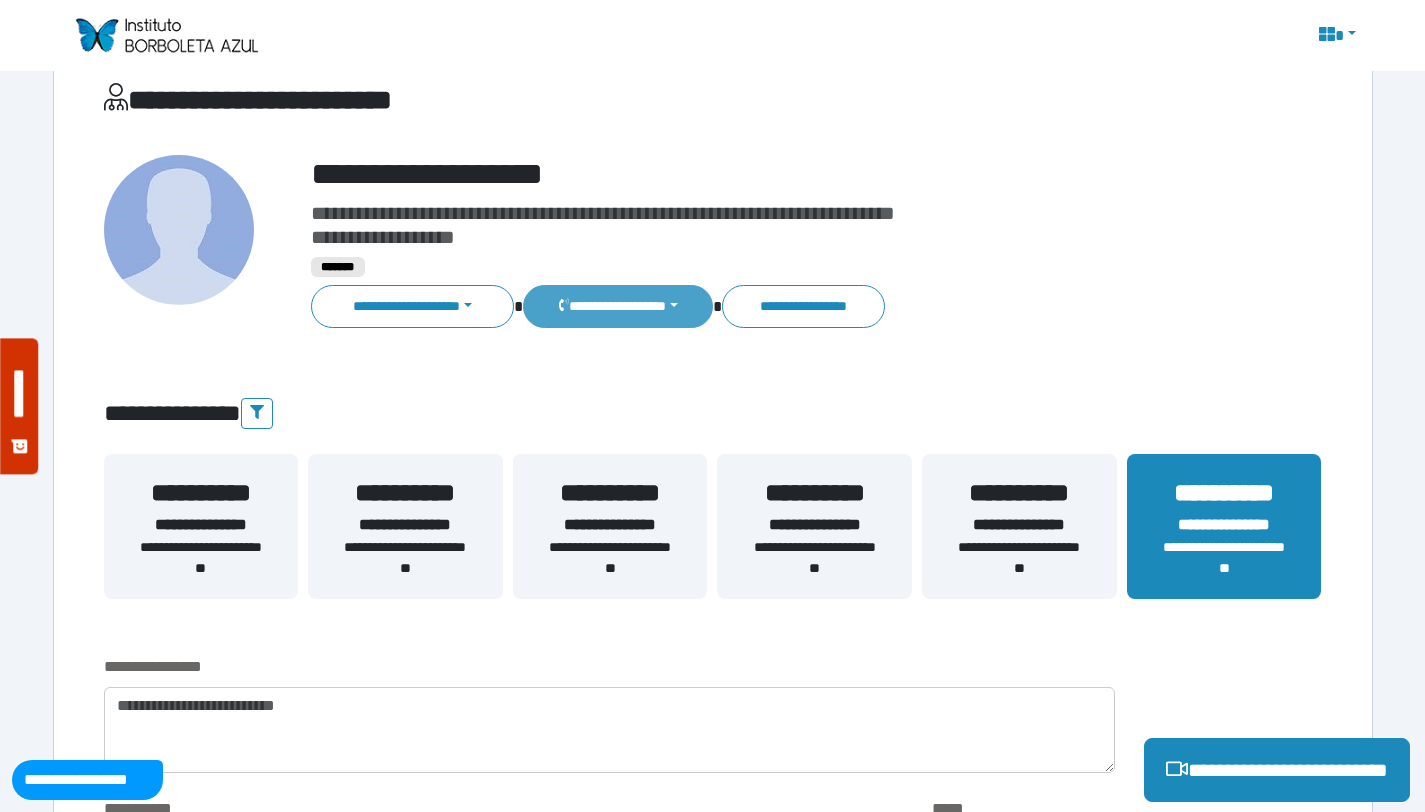 click on "**********" at bounding box center (413, 306) 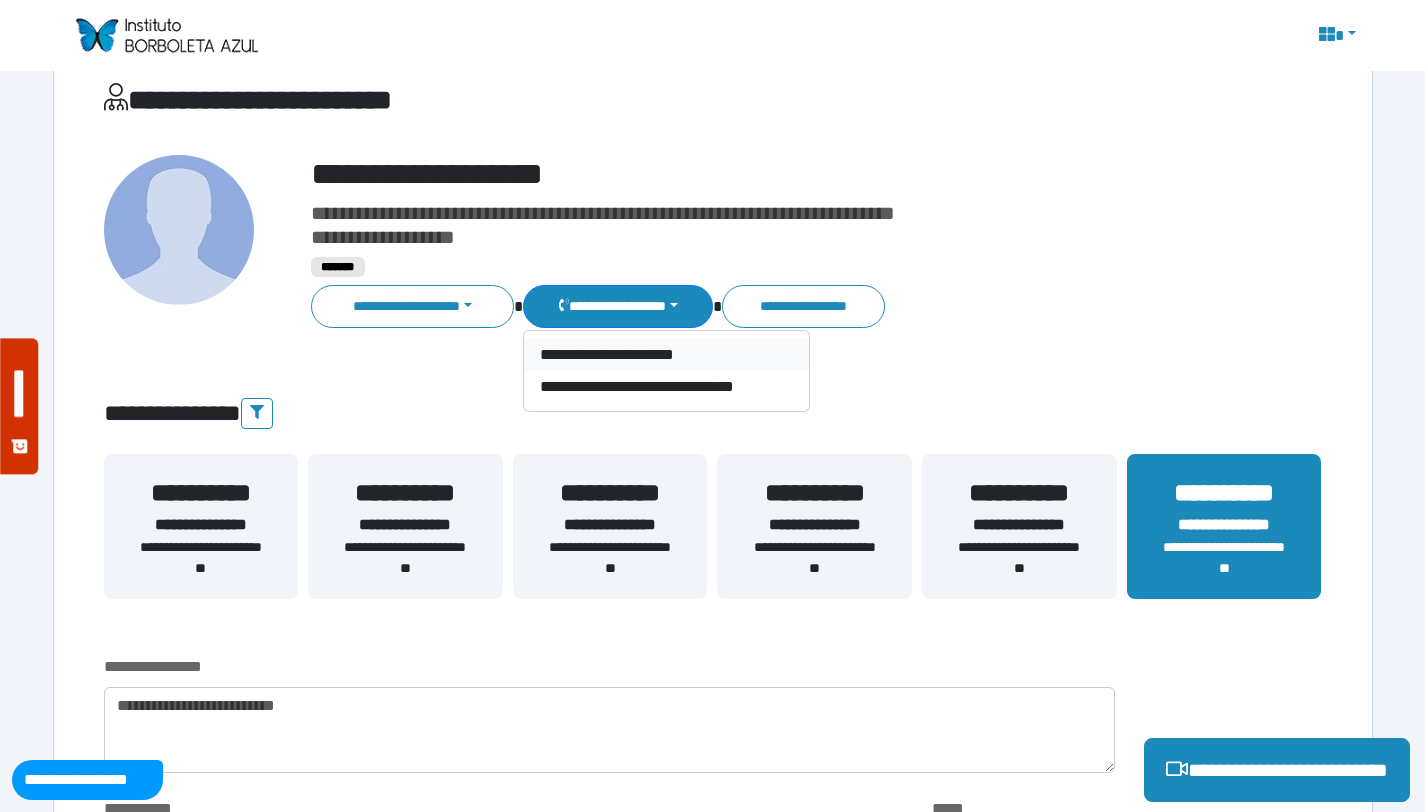 click on "**********" at bounding box center (666, 355) 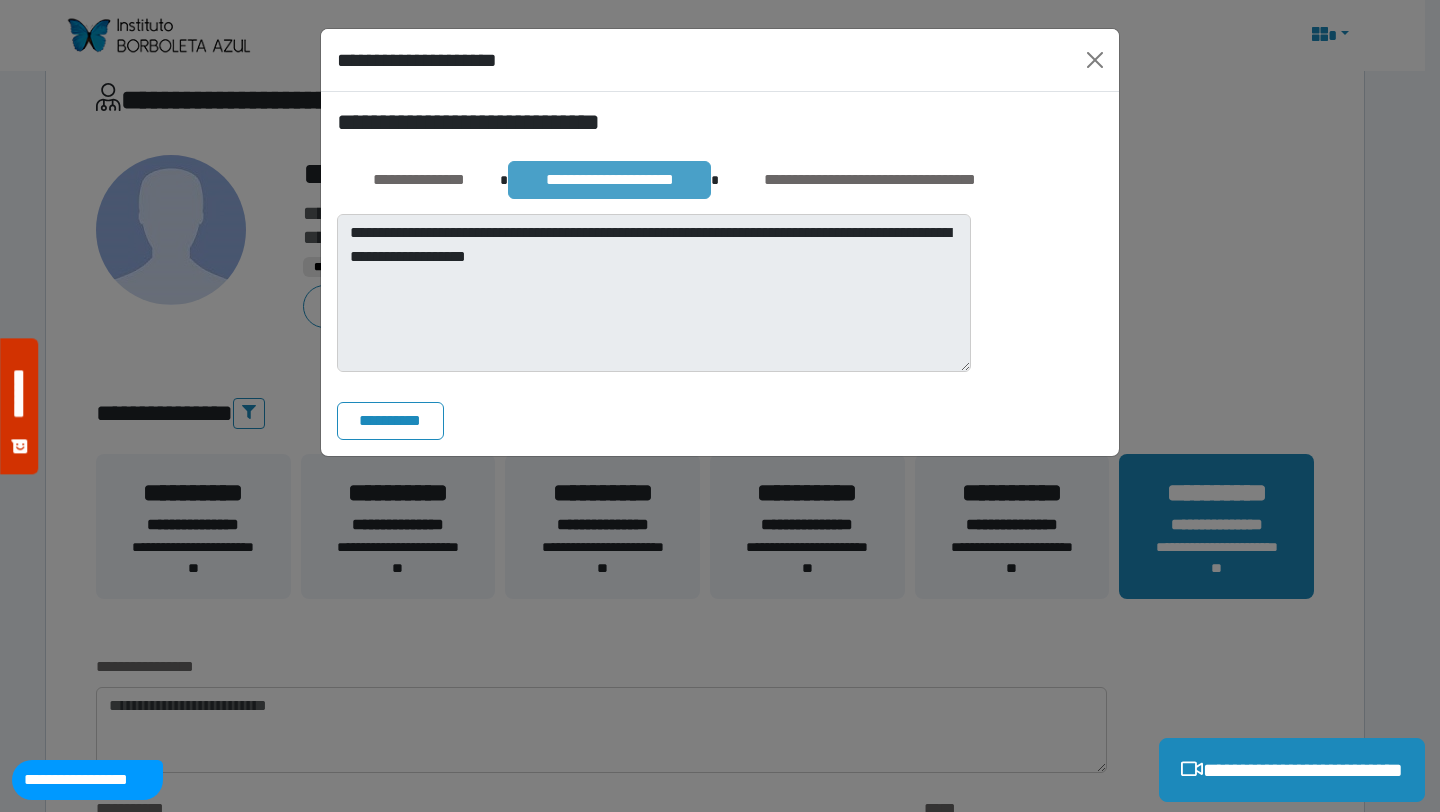 click on "**********" at bounding box center (609, 180) 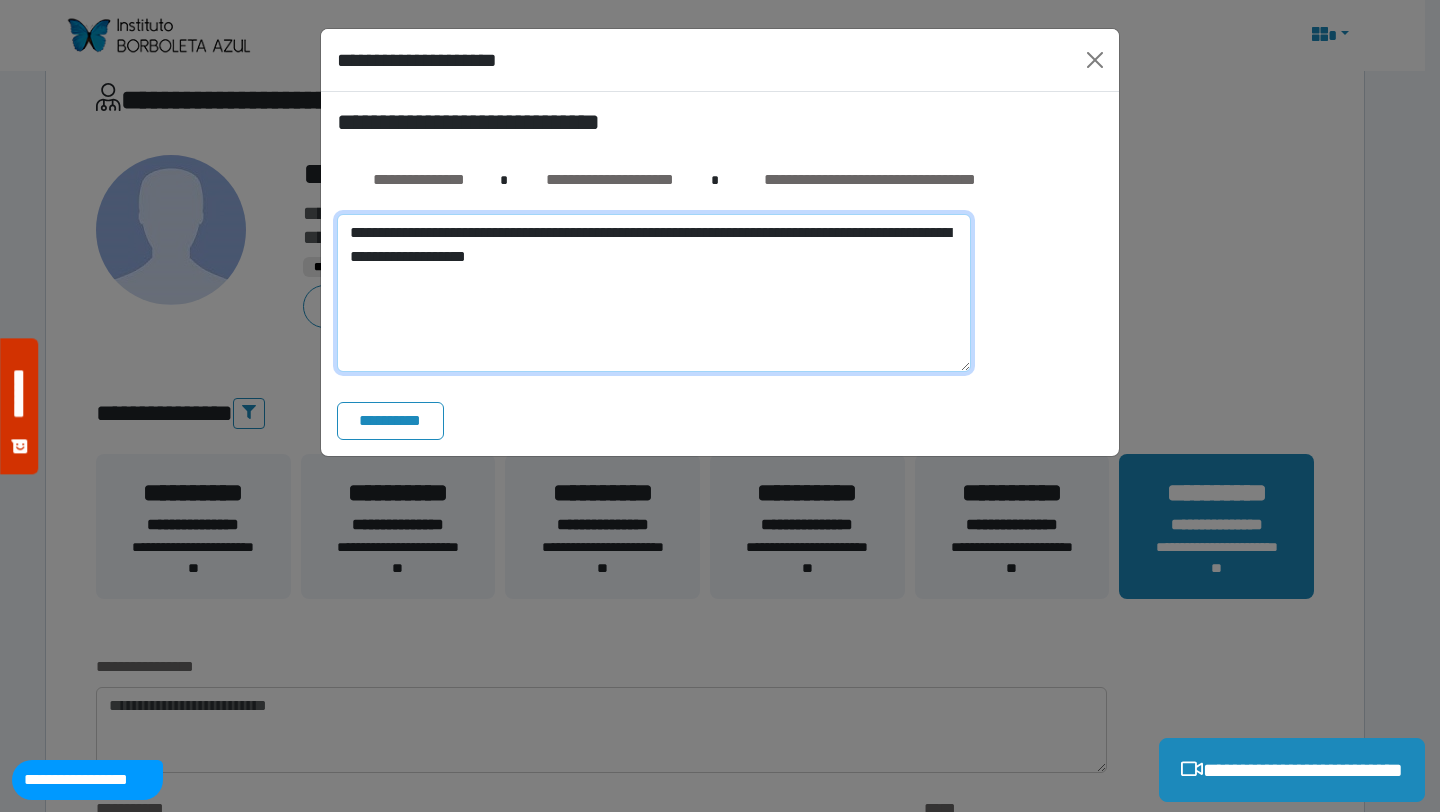 click on "**********" at bounding box center (654, 293) 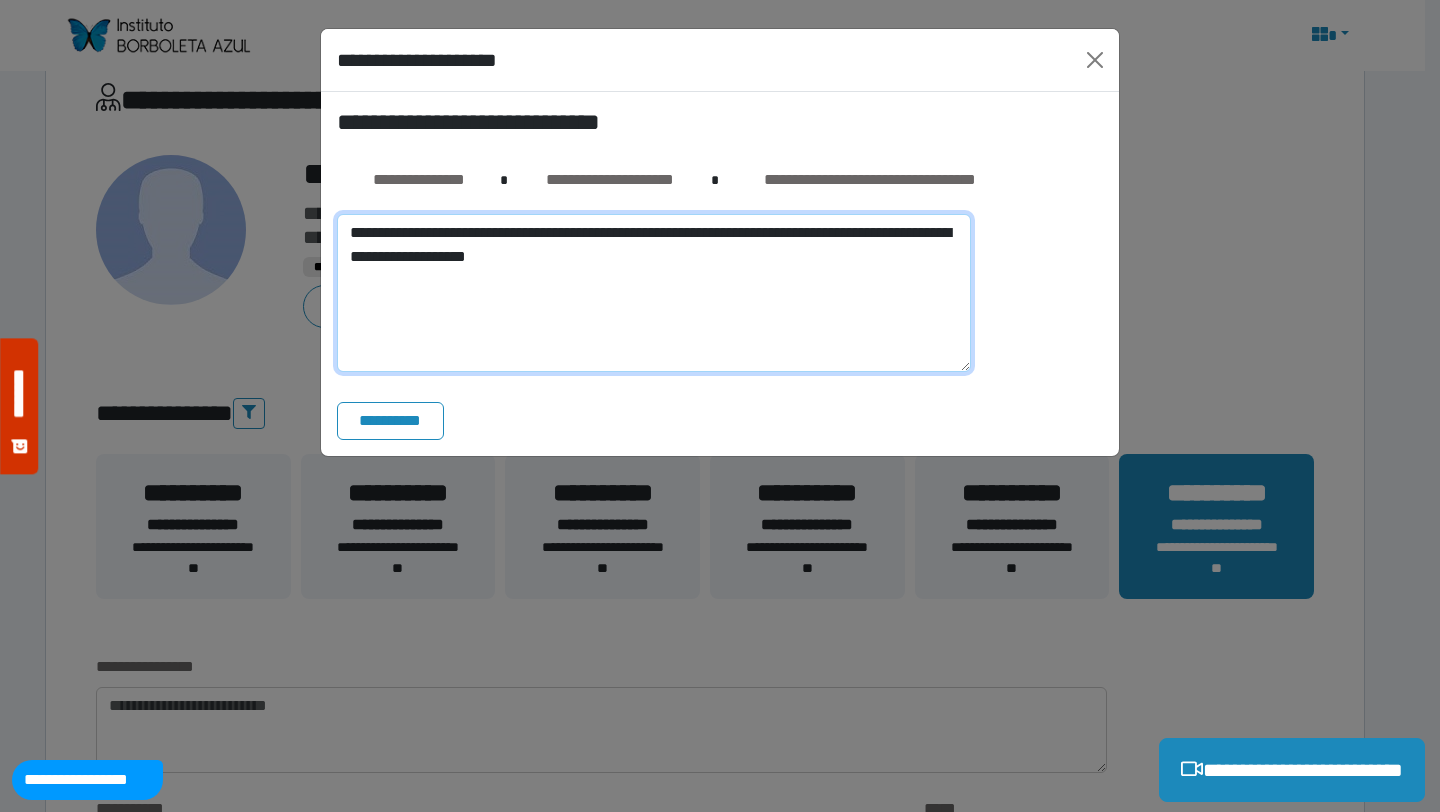 click on "**********" at bounding box center (654, 293) 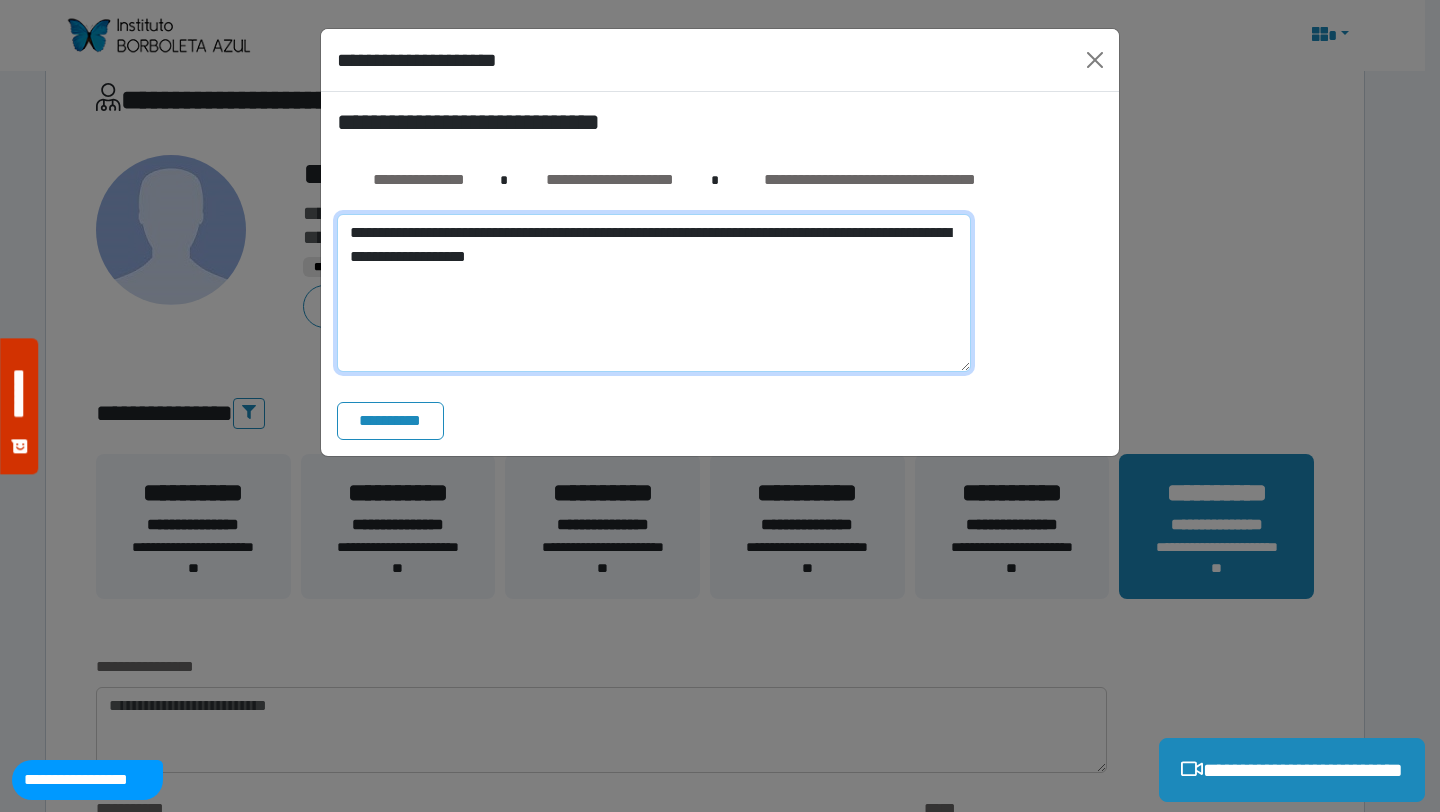 drag, startPoint x: 743, startPoint y: 232, endPoint x: 801, endPoint y: 304, distance: 92.45539 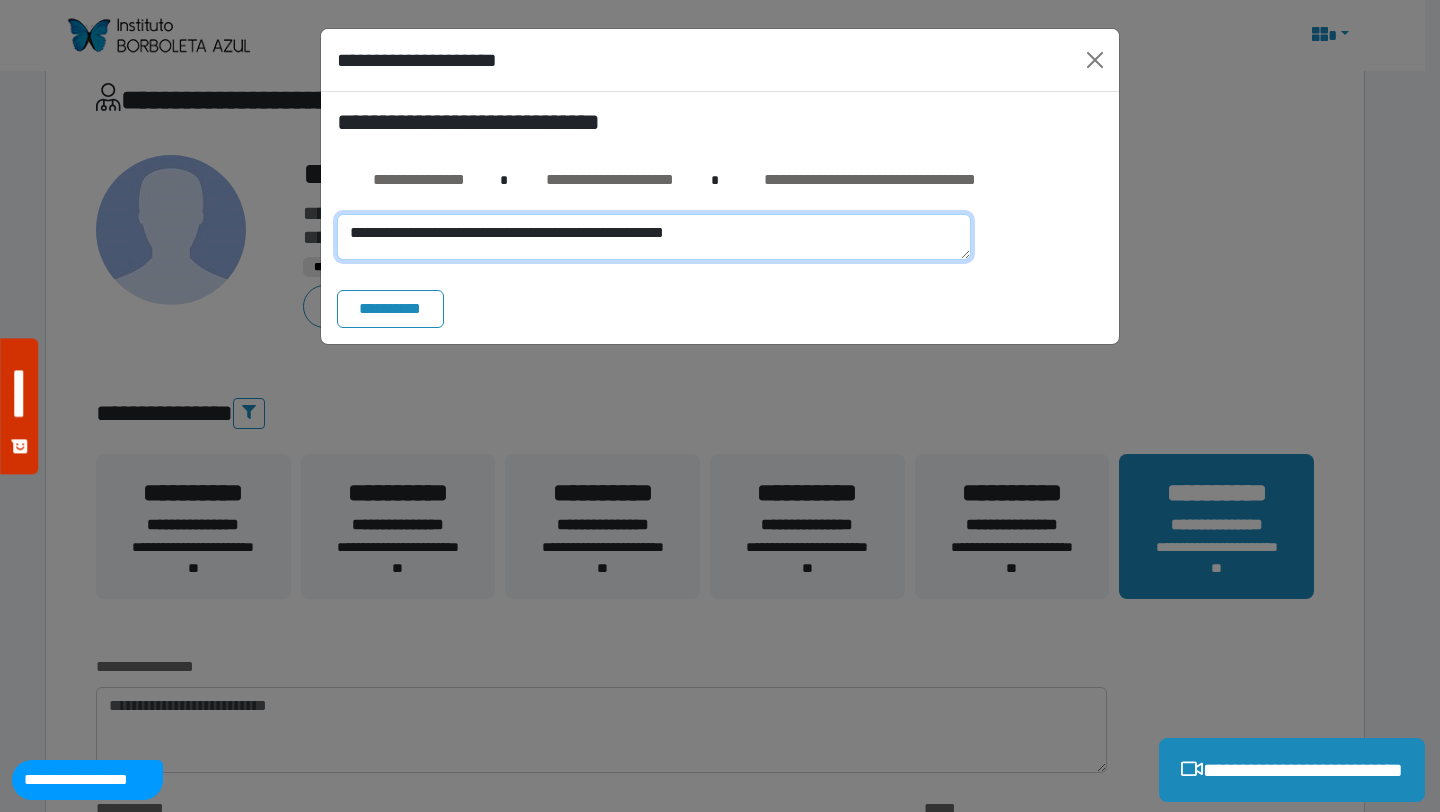 drag, startPoint x: 802, startPoint y: 241, endPoint x: 304, endPoint y: 225, distance: 498.25696 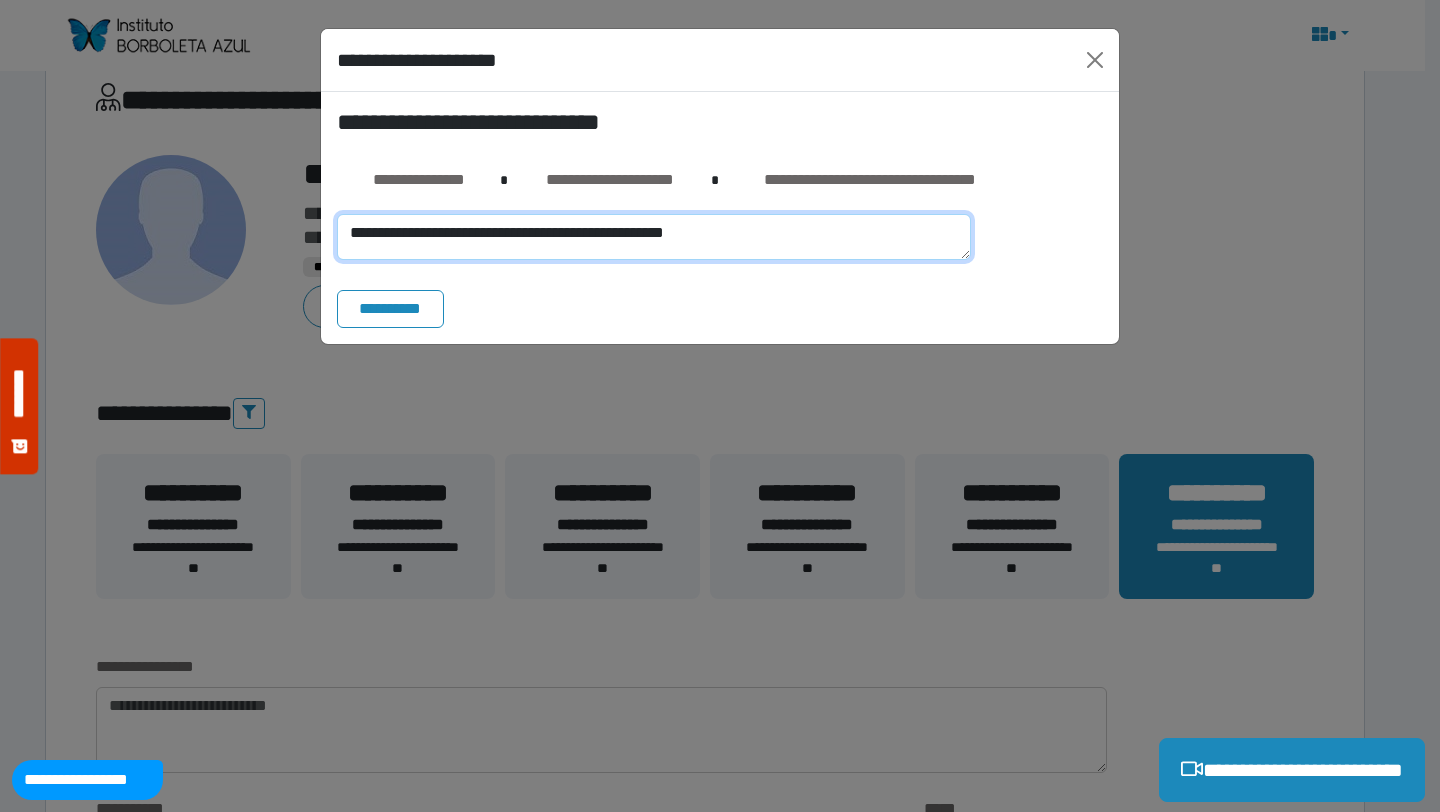 type on "**********" 